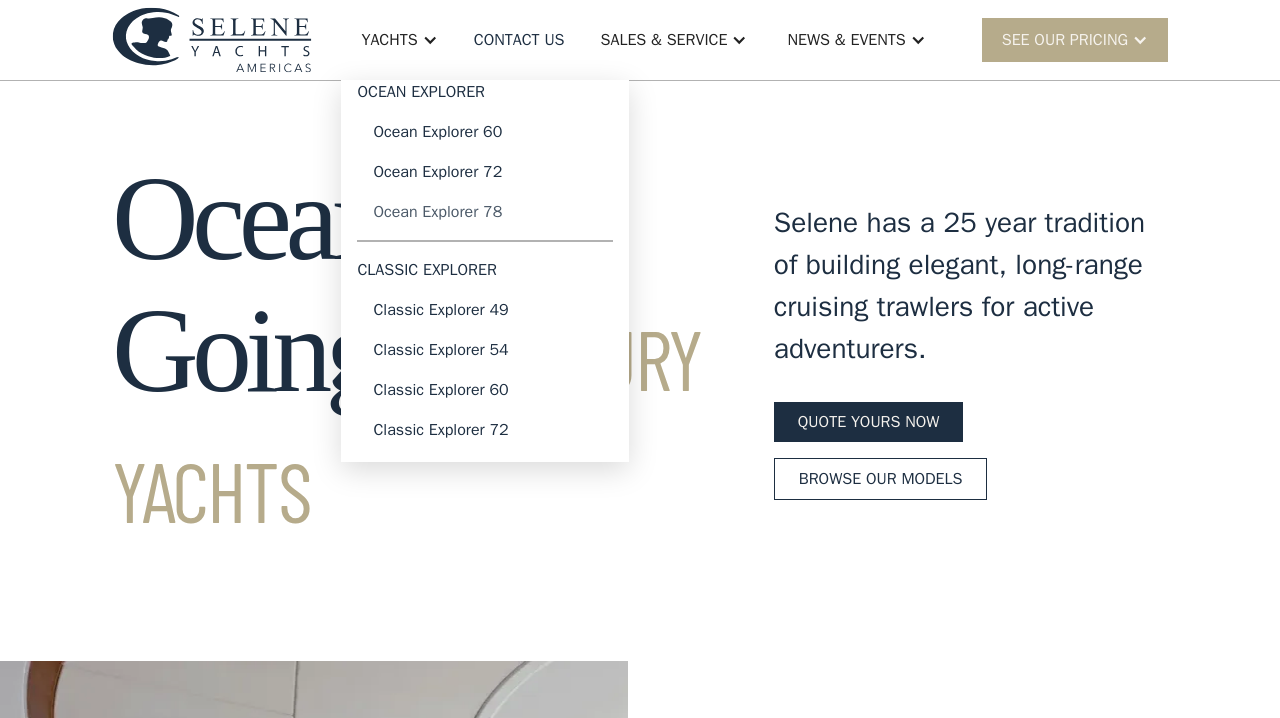 scroll, scrollTop: 0, scrollLeft: 0, axis: both 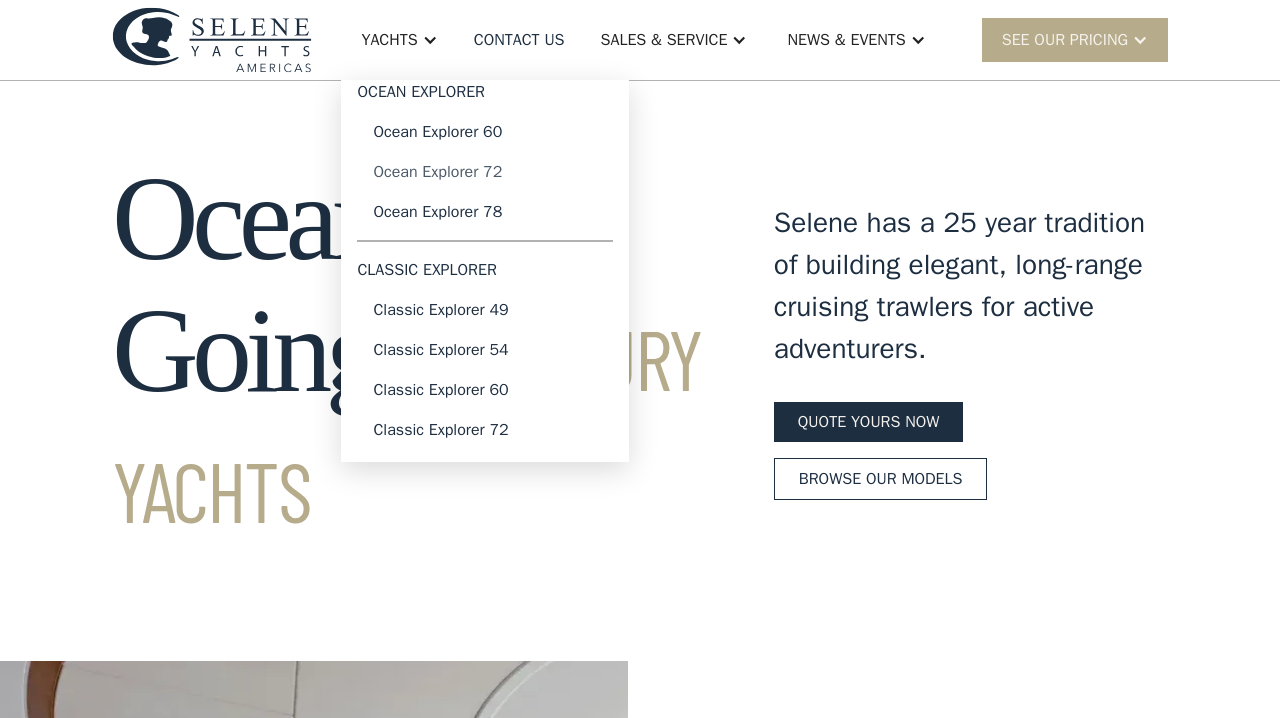 click on "Ocean Explorer 72" at bounding box center (485, 172) 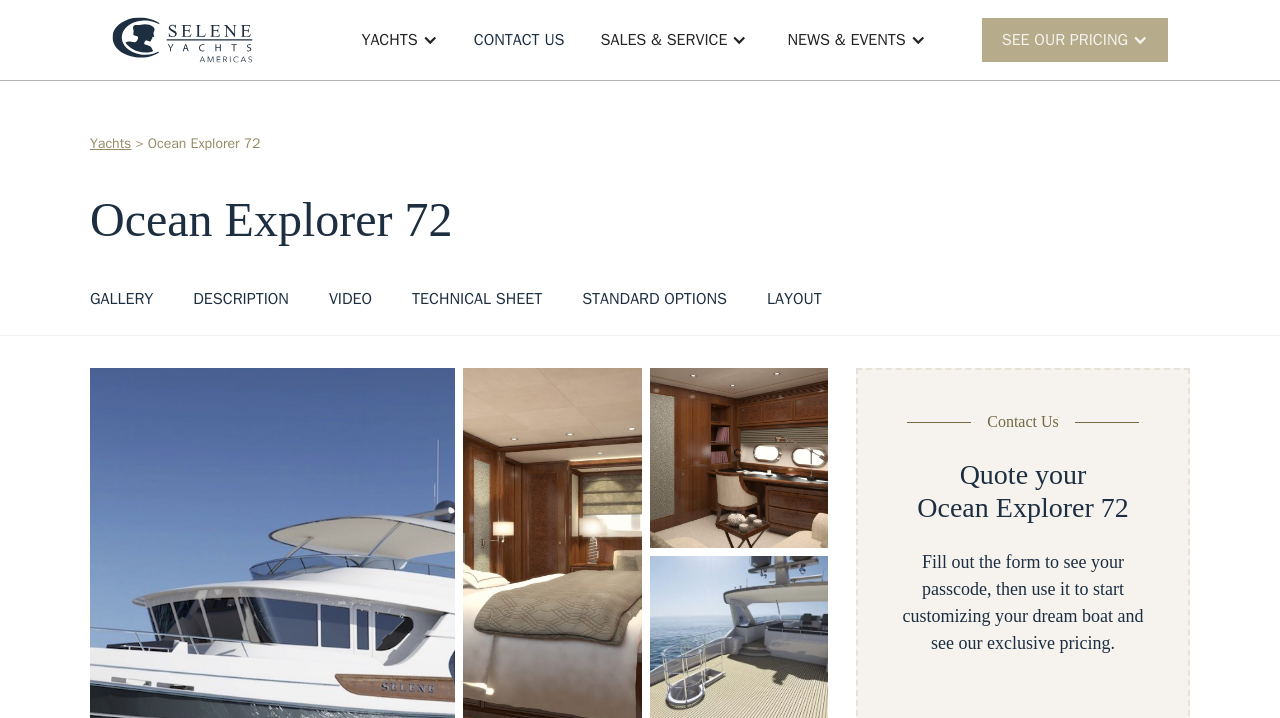 scroll, scrollTop: 0, scrollLeft: 0, axis: both 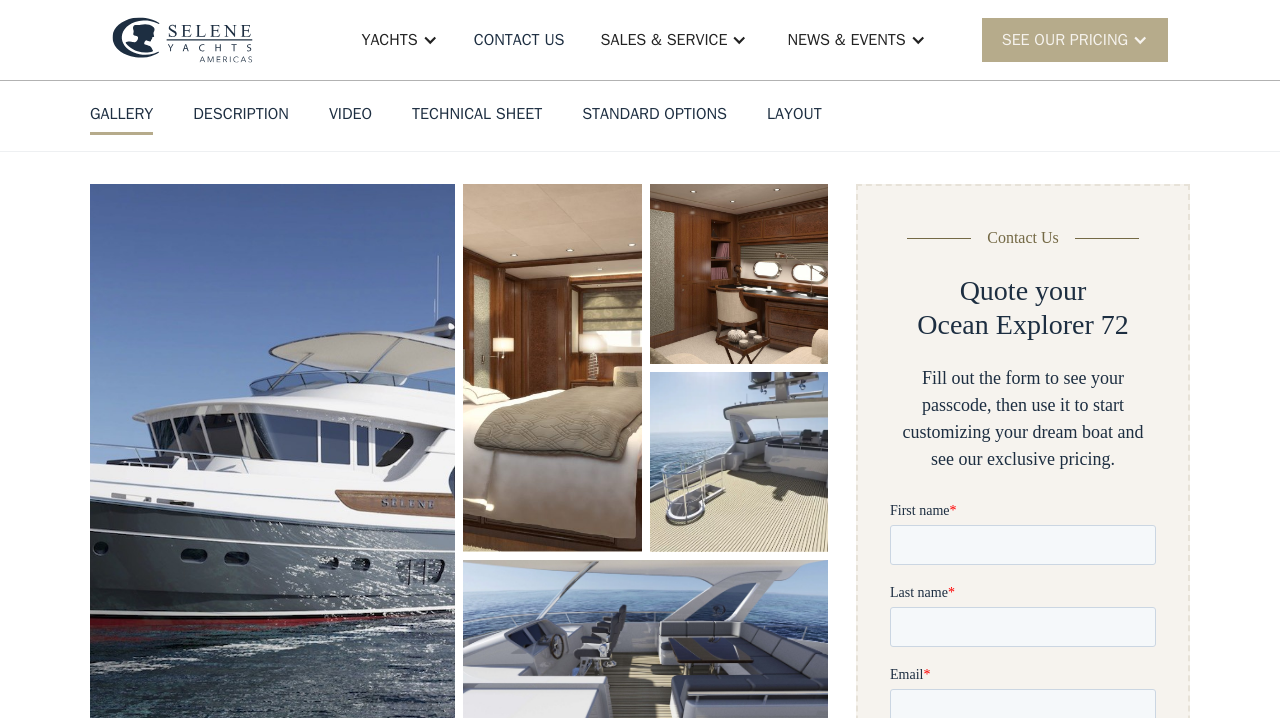 click at bounding box center (272, 470) 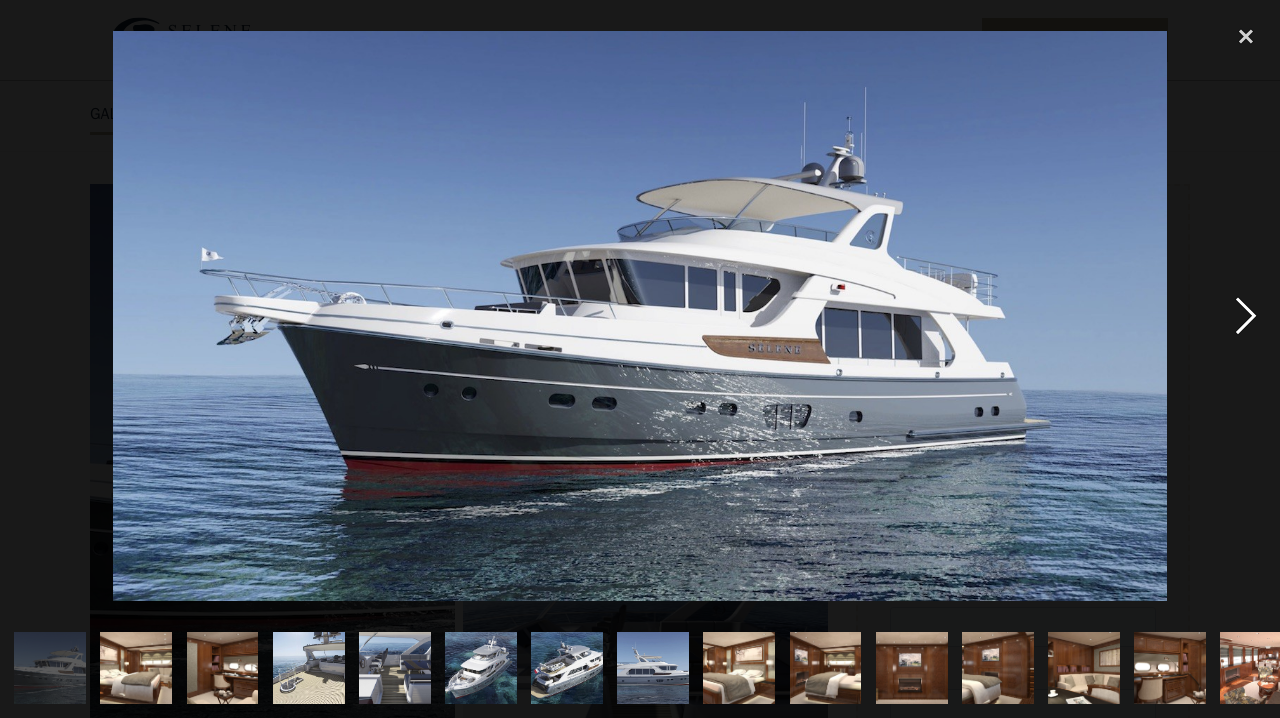 scroll, scrollTop: 0, scrollLeft: 0, axis: both 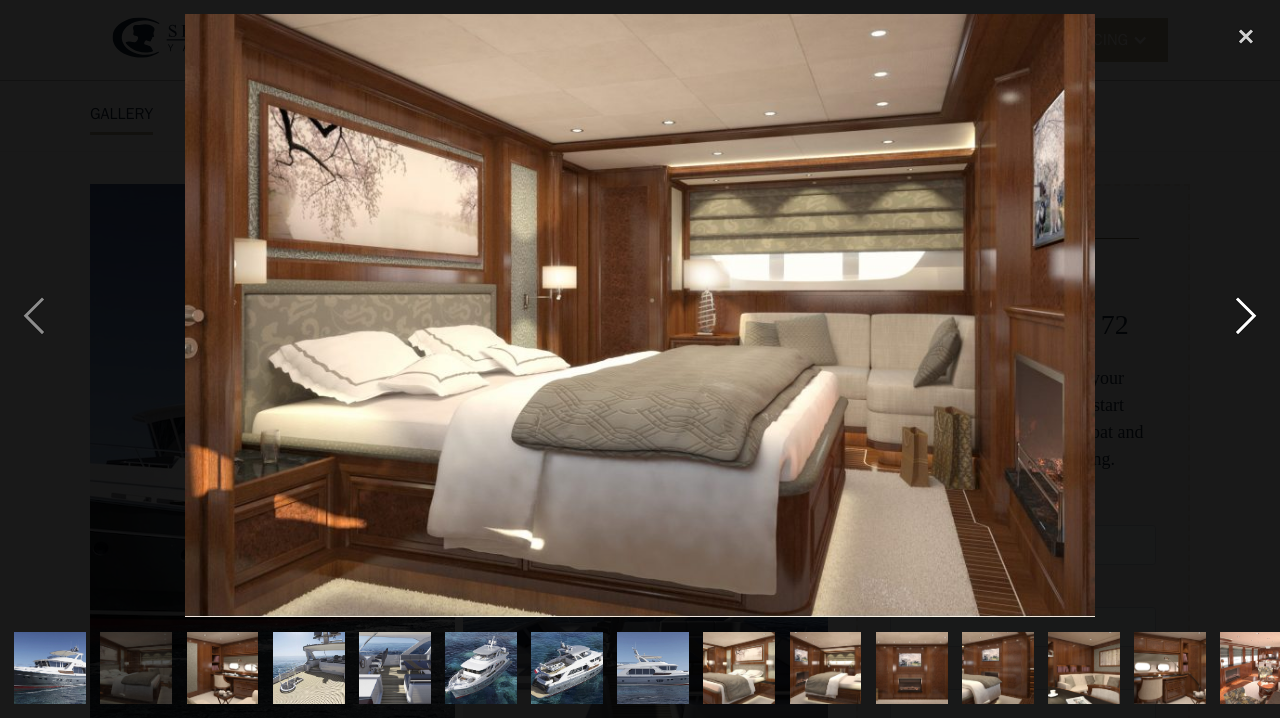 click at bounding box center [1246, 315] 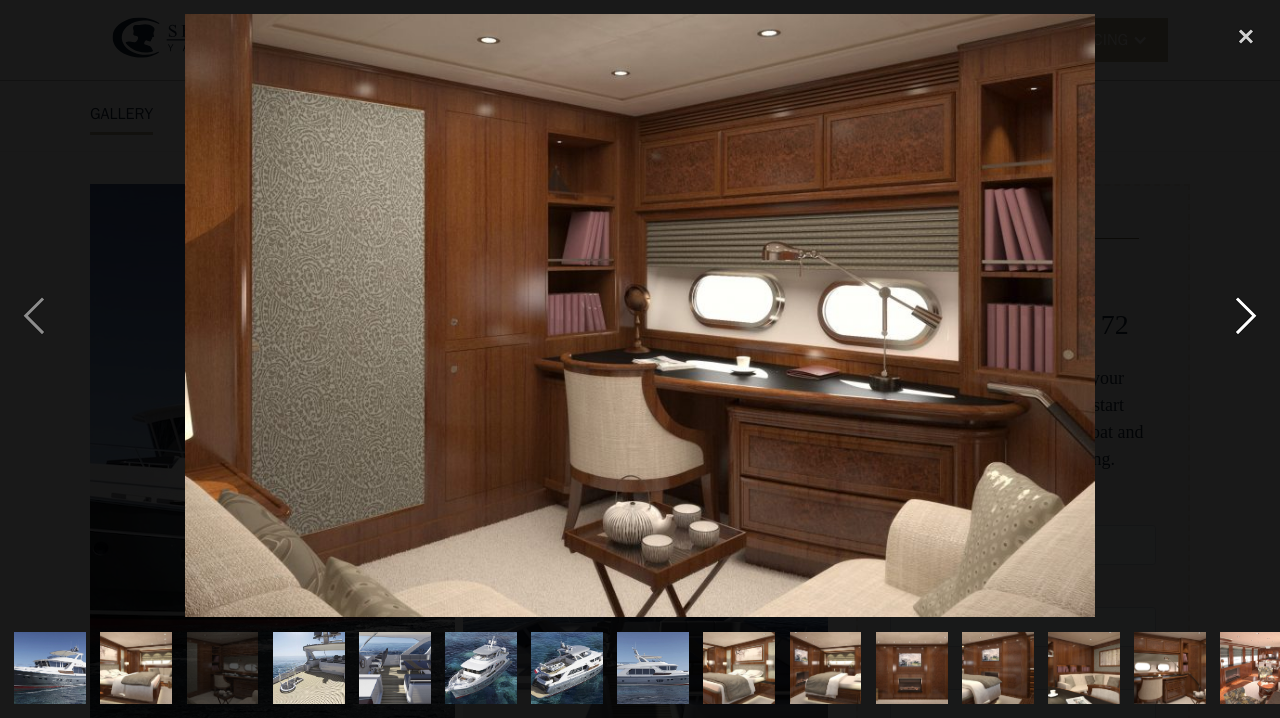 click at bounding box center (1246, 315) 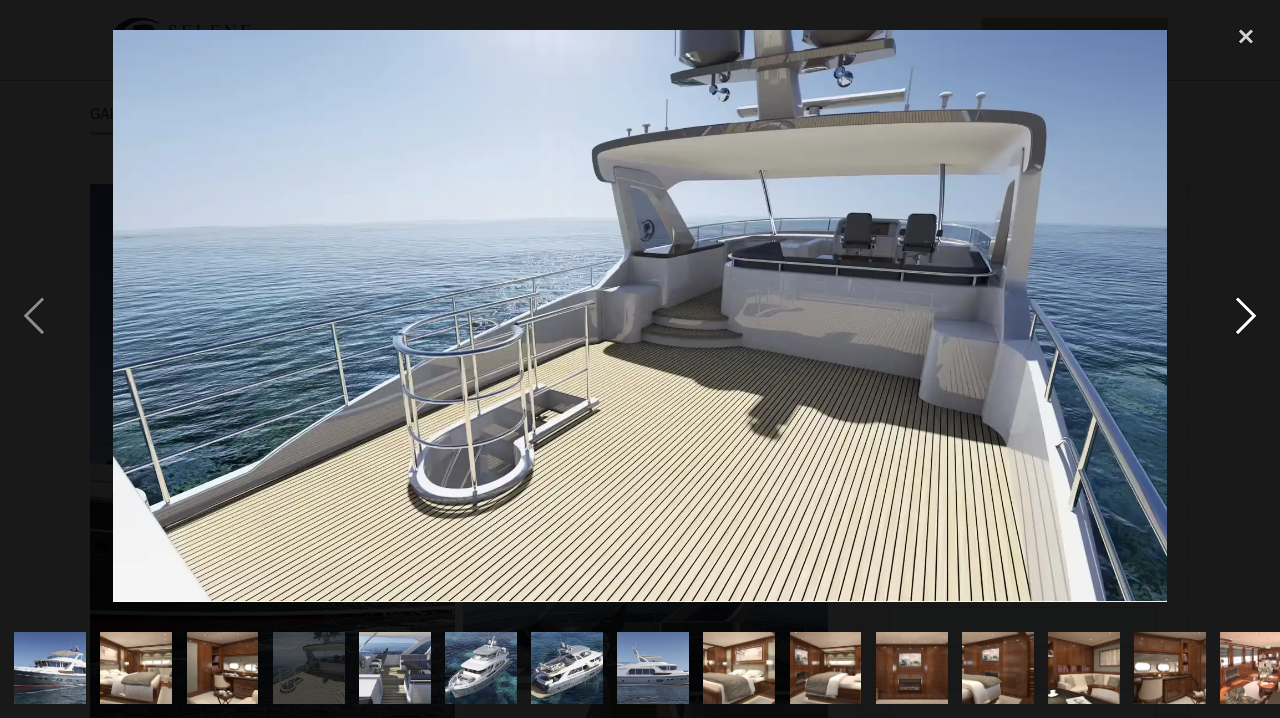 click at bounding box center [1246, 315] 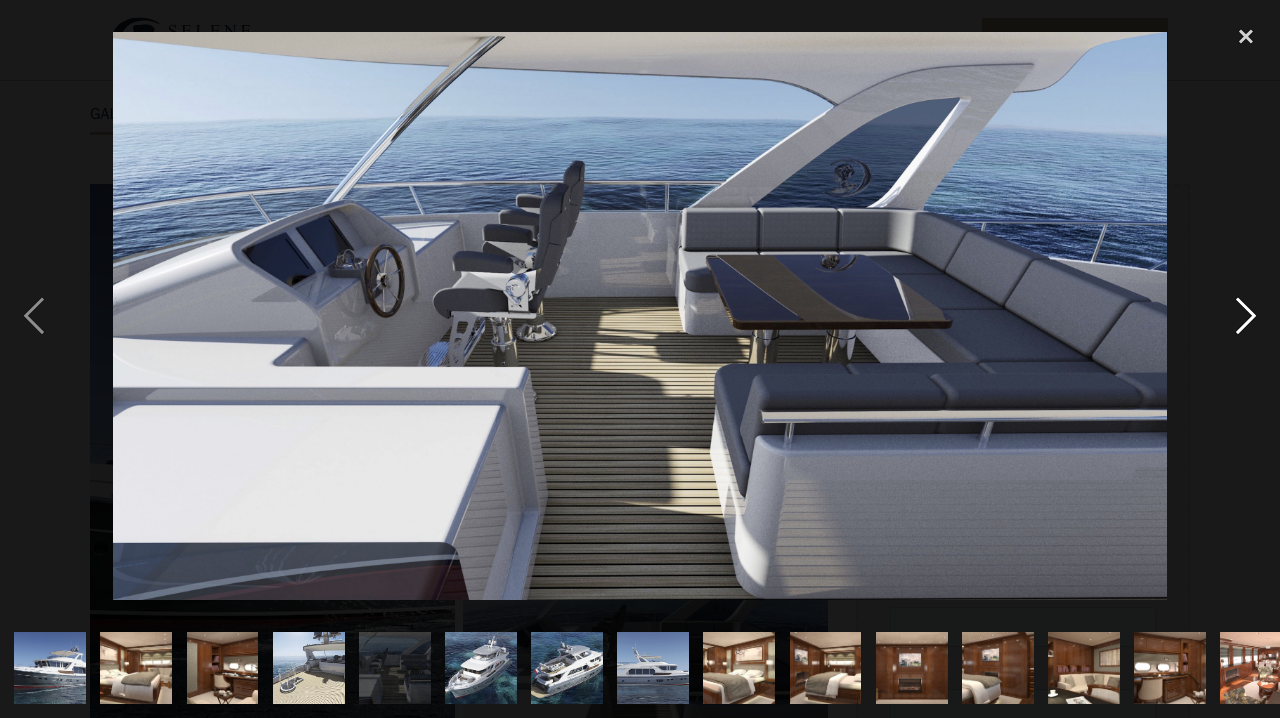 click at bounding box center (1246, 315) 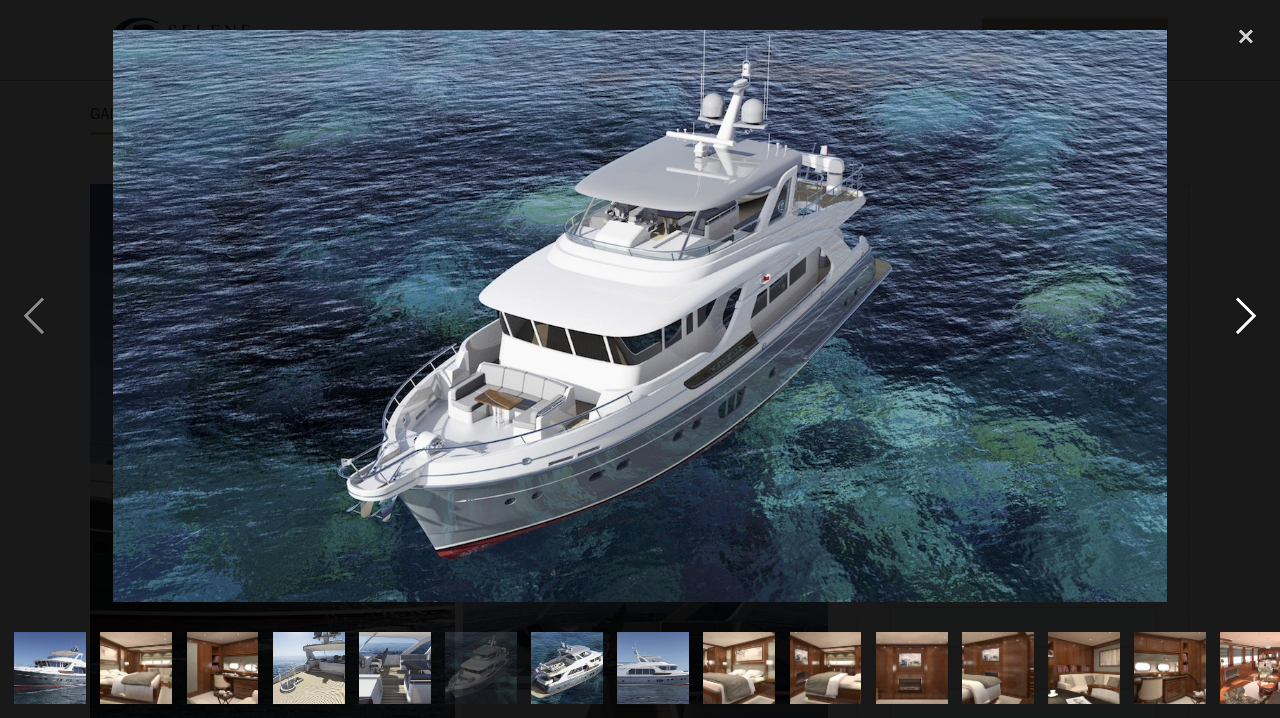 click at bounding box center (1246, 315) 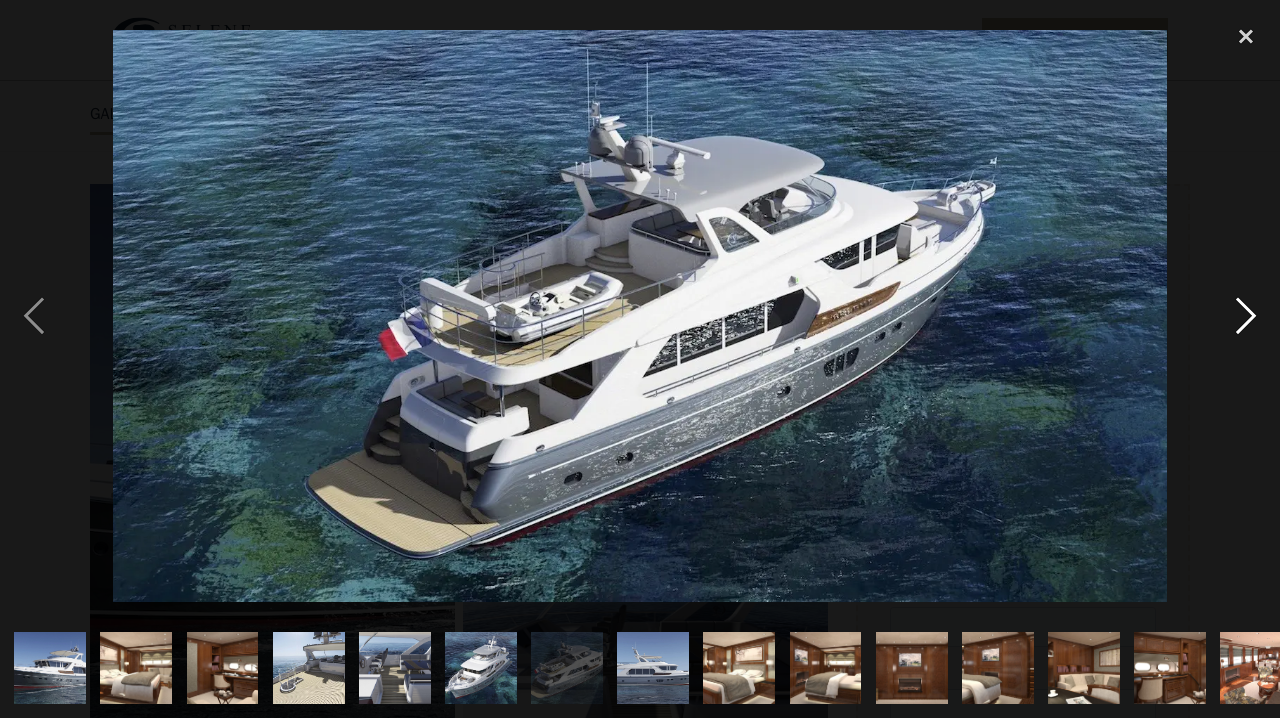 click at bounding box center [1246, 315] 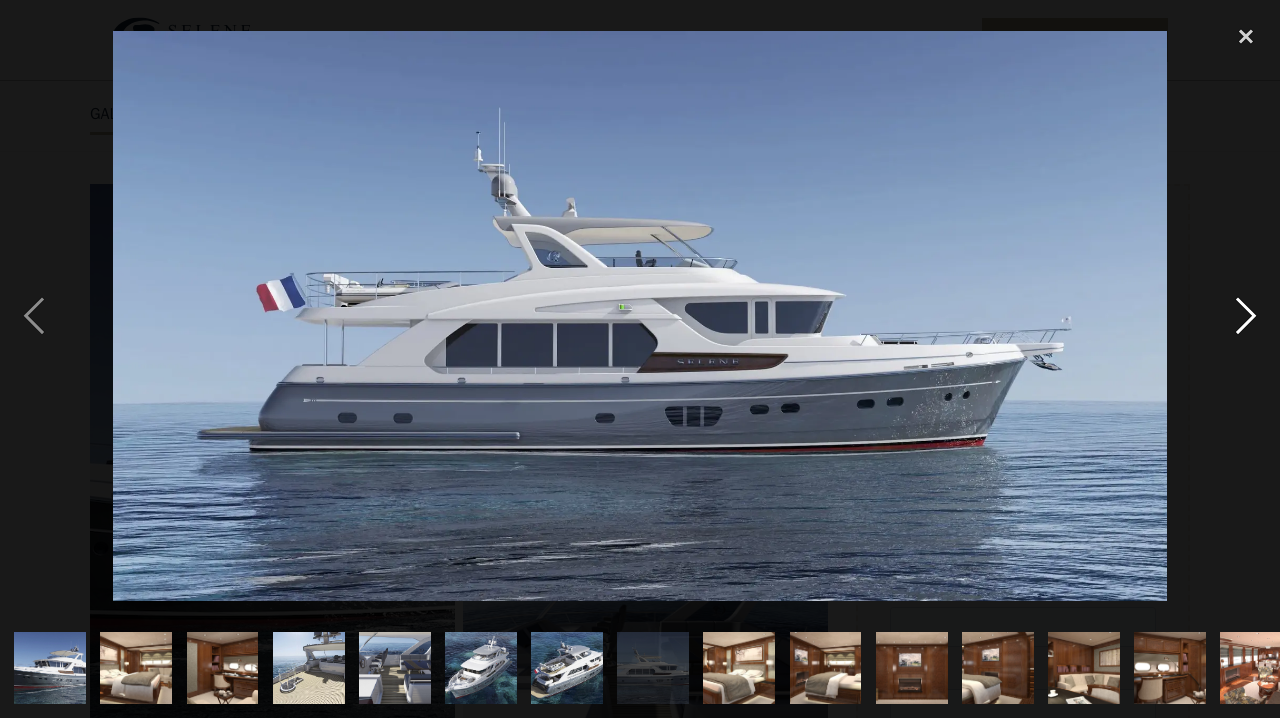 click at bounding box center (1246, 315) 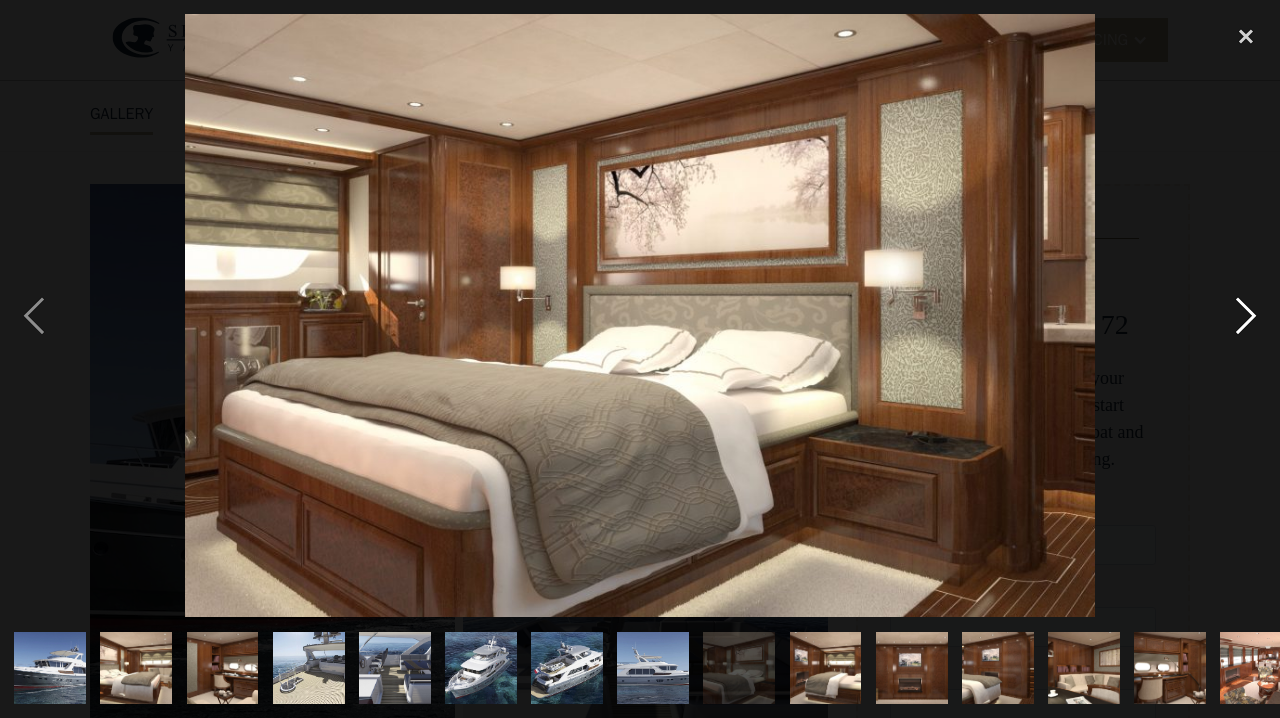 click at bounding box center [1246, 315] 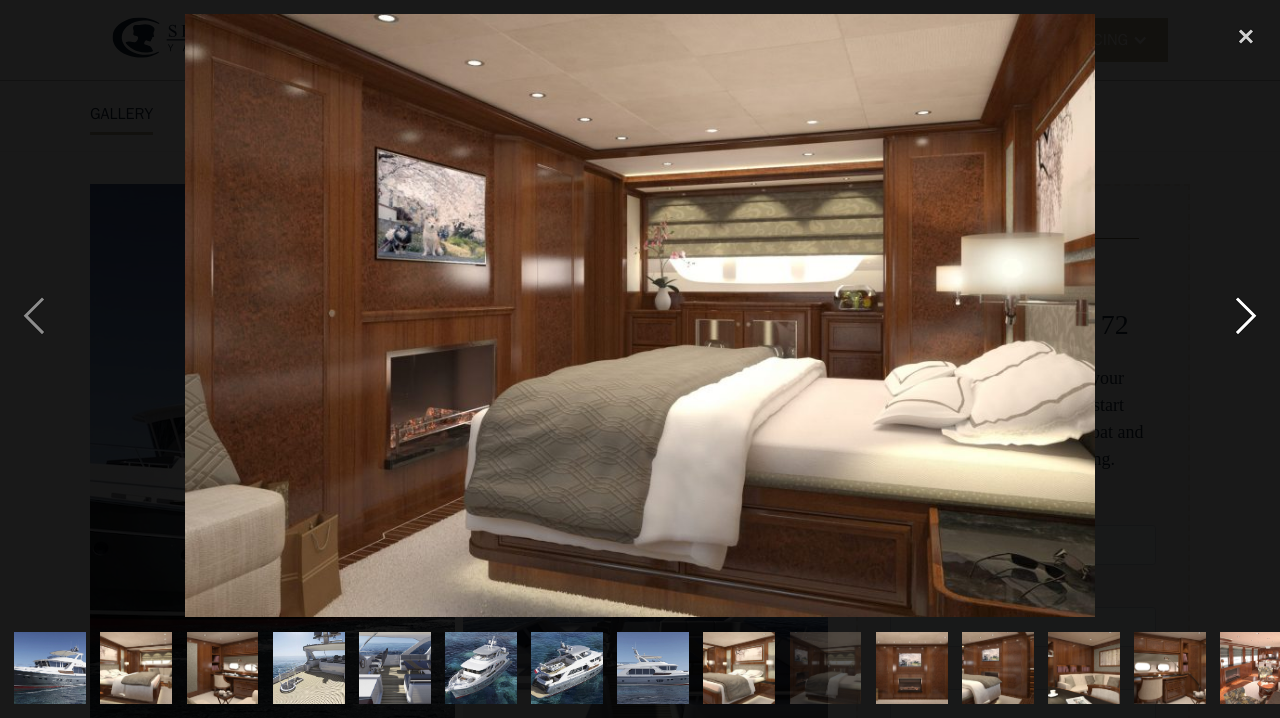 click at bounding box center [1246, 315] 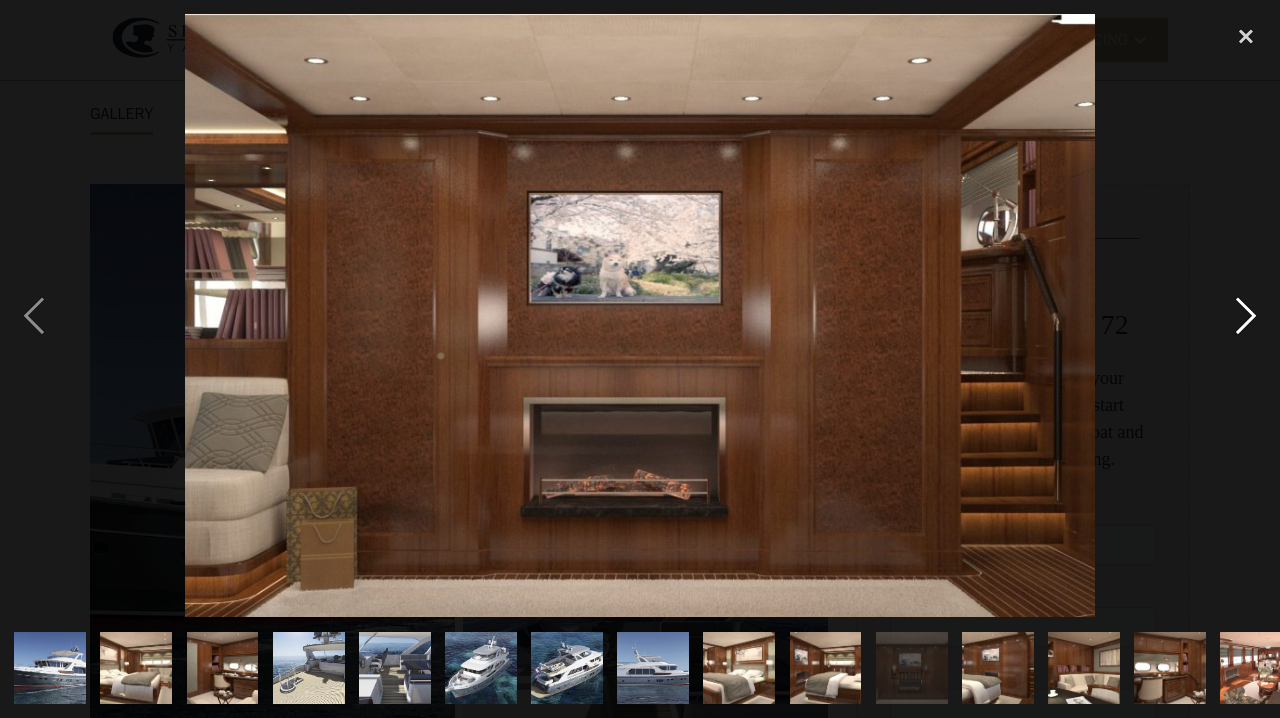 click at bounding box center (1246, 315) 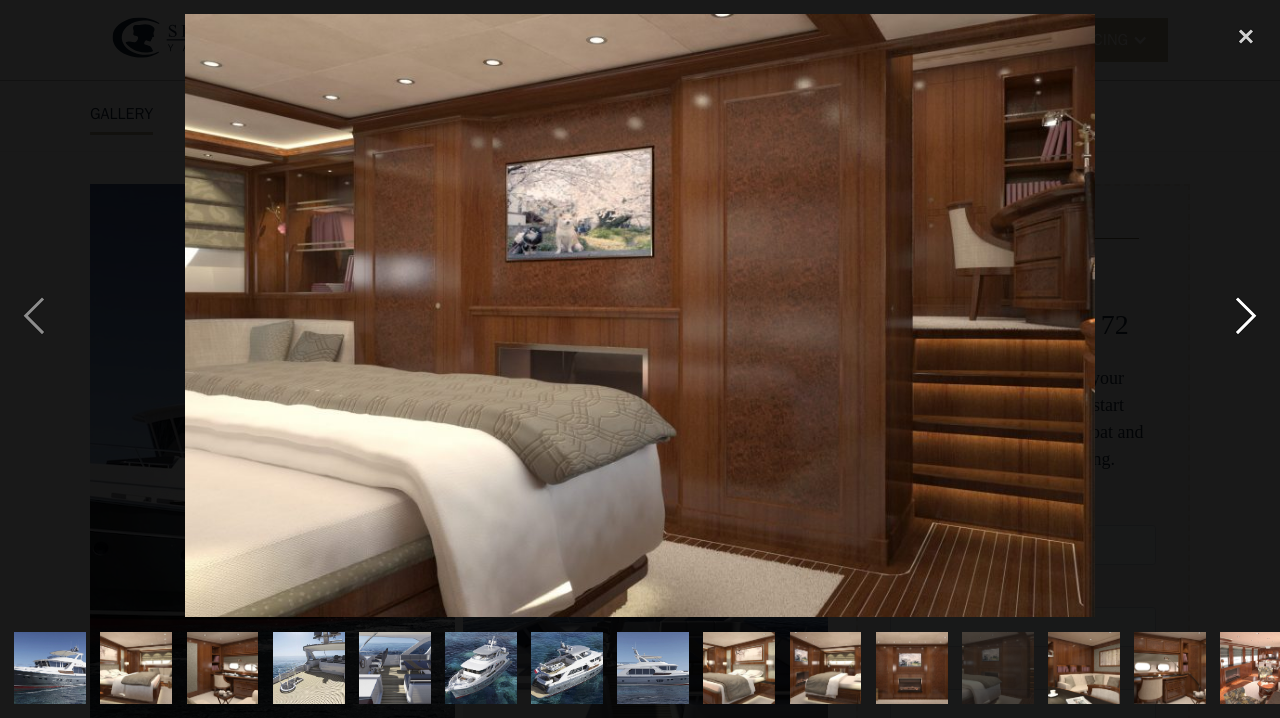 click at bounding box center [1246, 315] 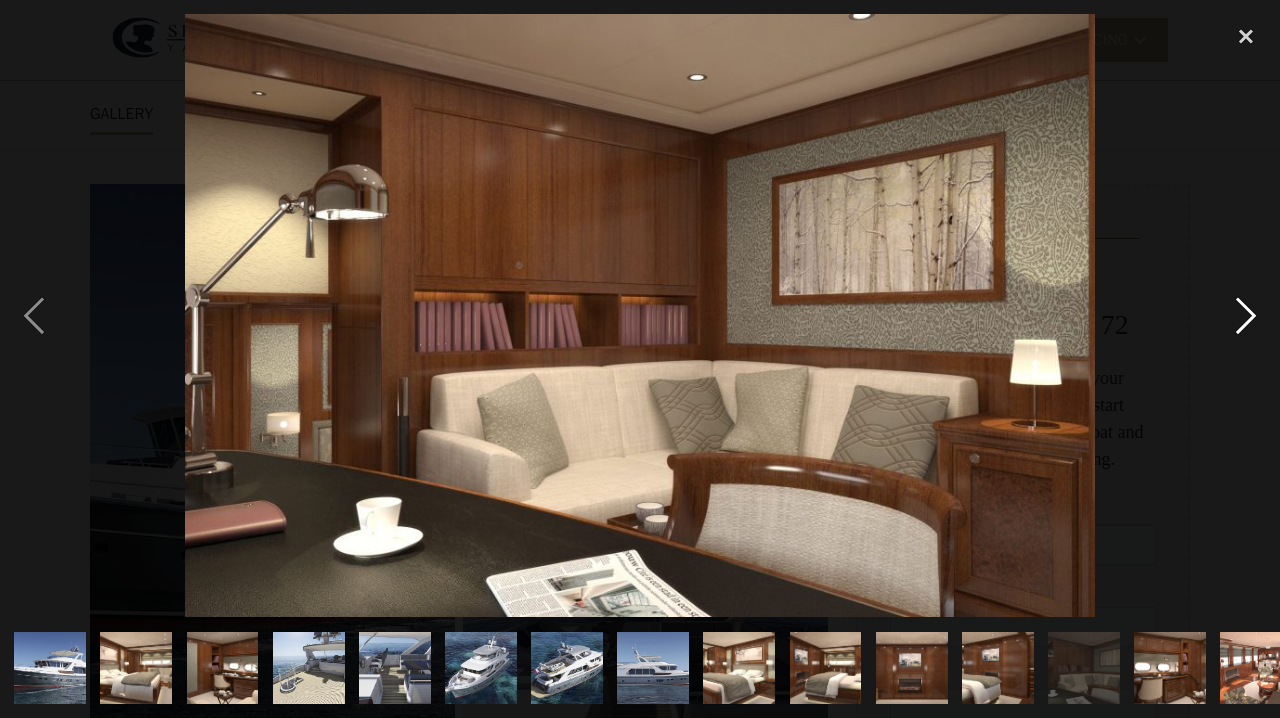 click at bounding box center [1246, 315] 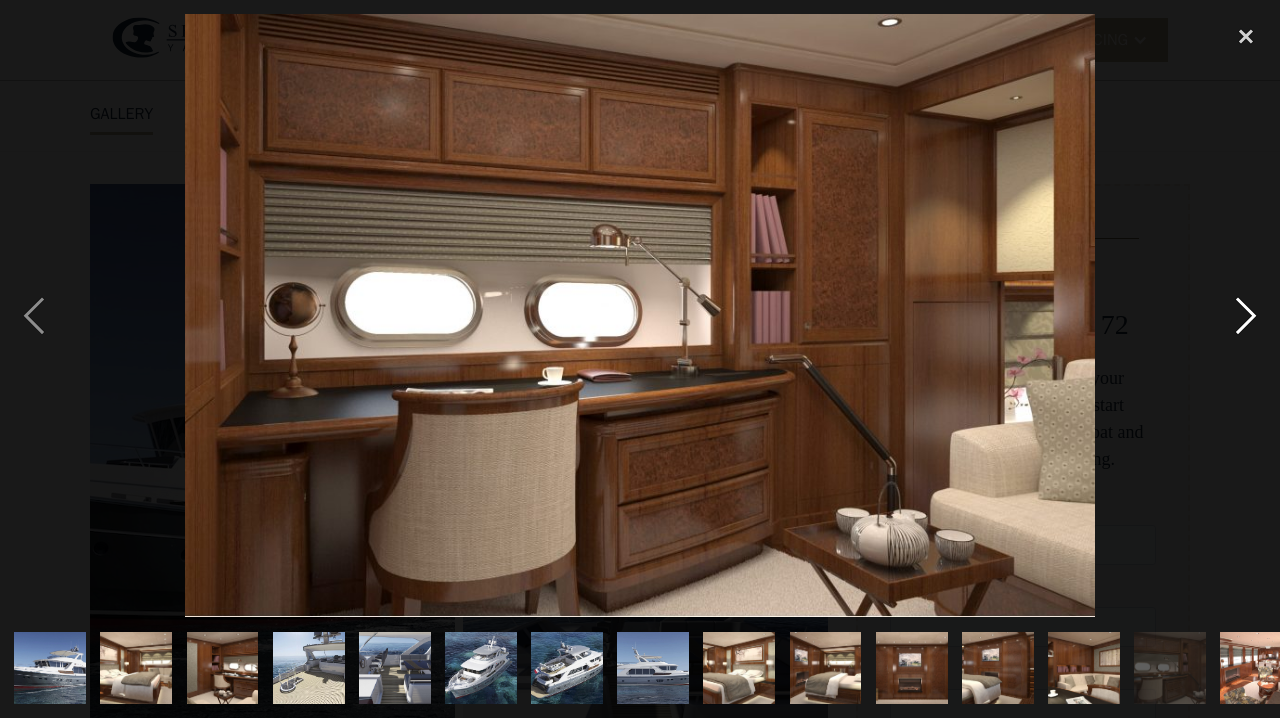 click at bounding box center [1246, 315] 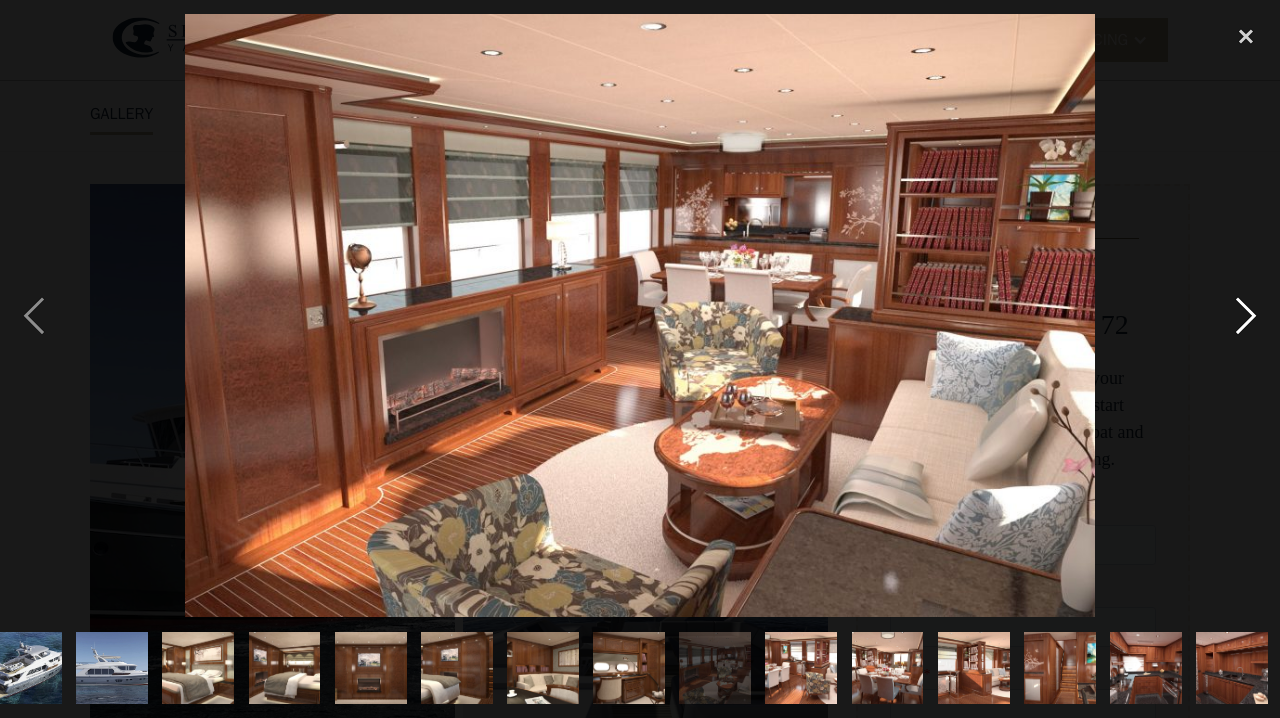 scroll, scrollTop: 0, scrollLeft: 543, axis: horizontal 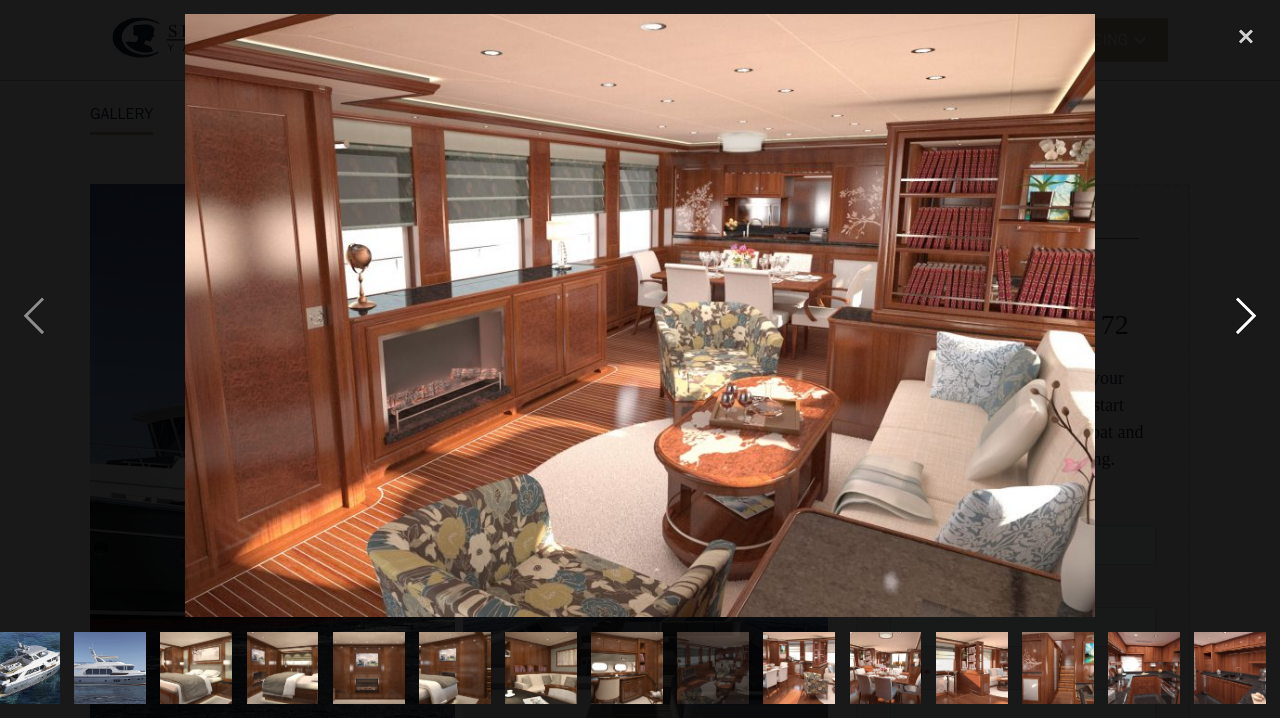 click at bounding box center [1246, 315] 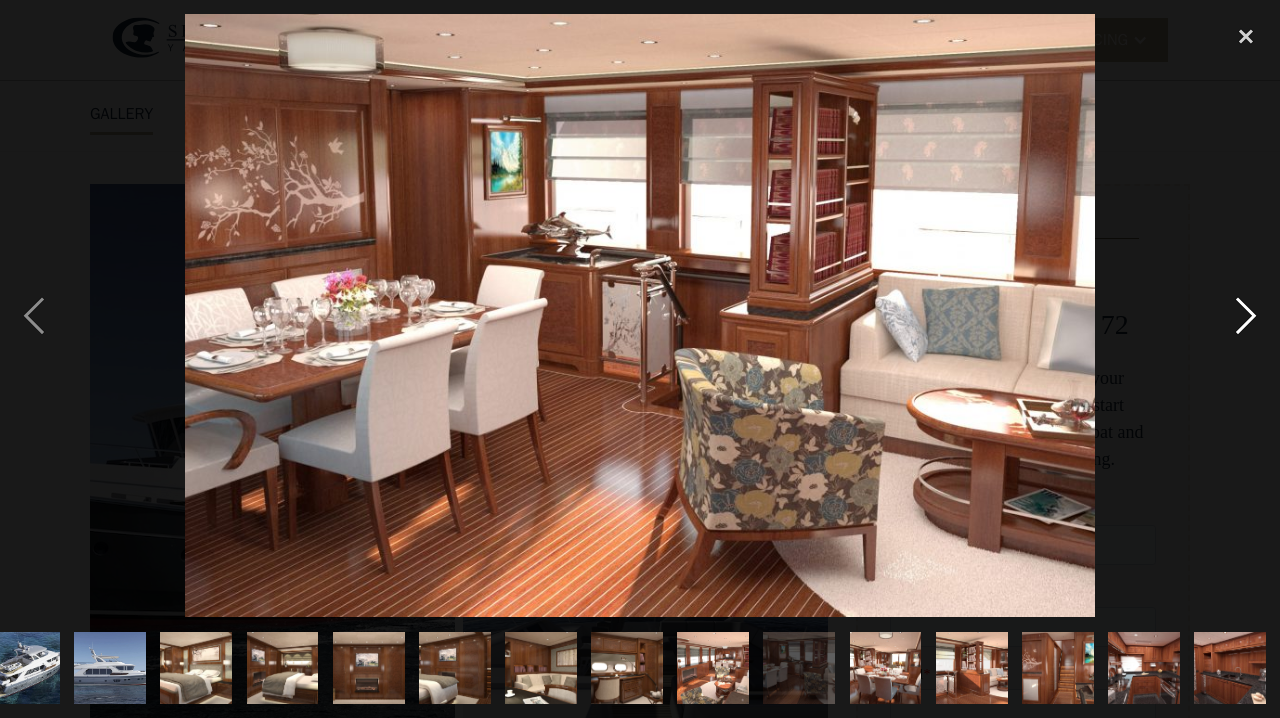 click at bounding box center (1246, 315) 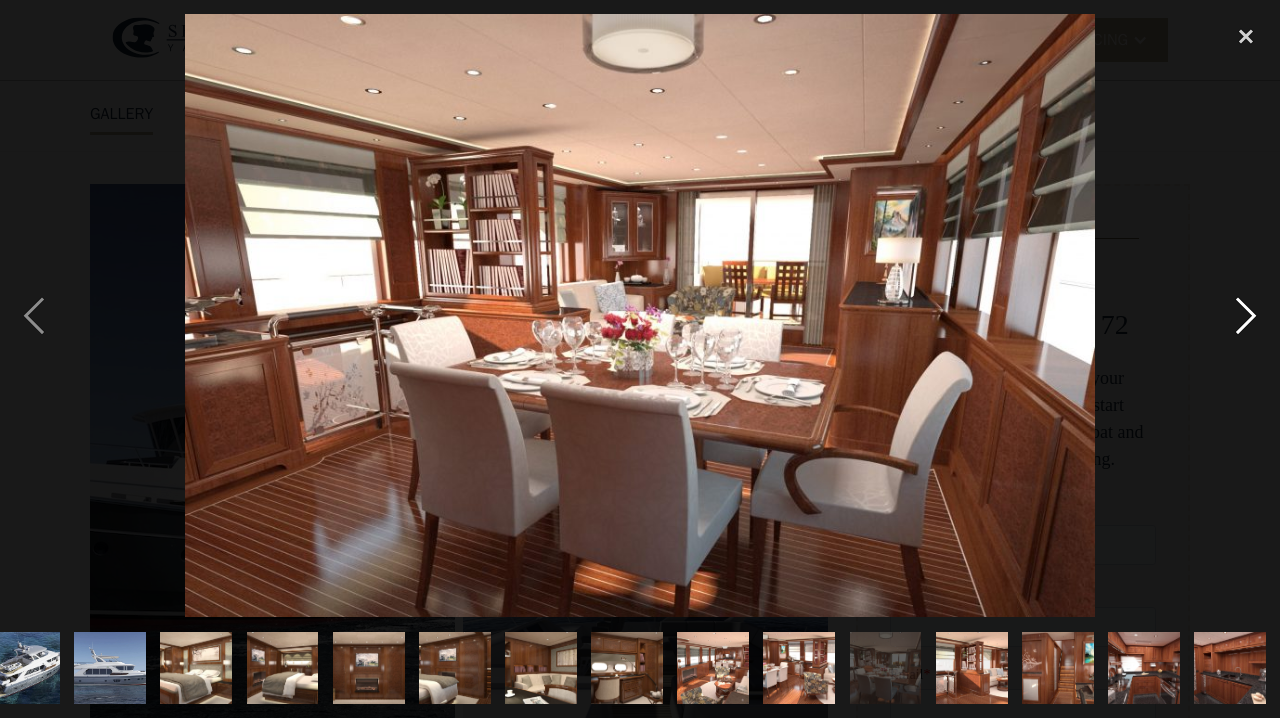 click at bounding box center (1246, 315) 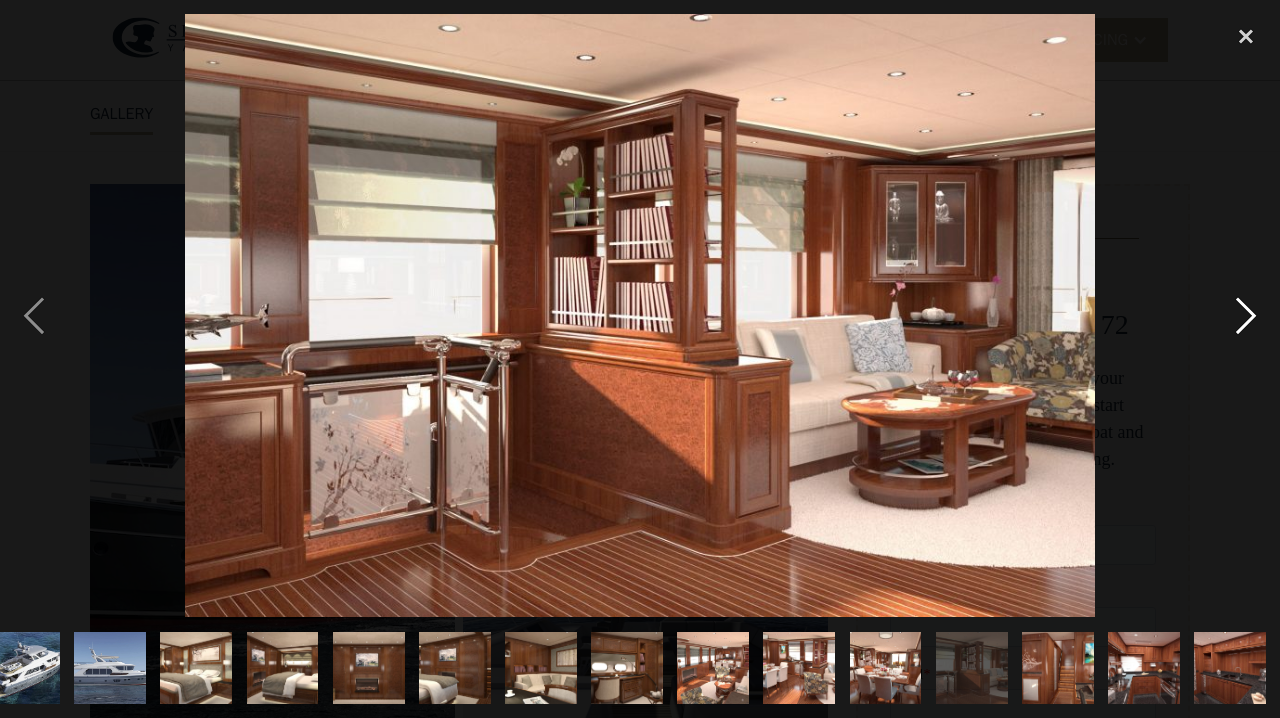 click at bounding box center [1246, 315] 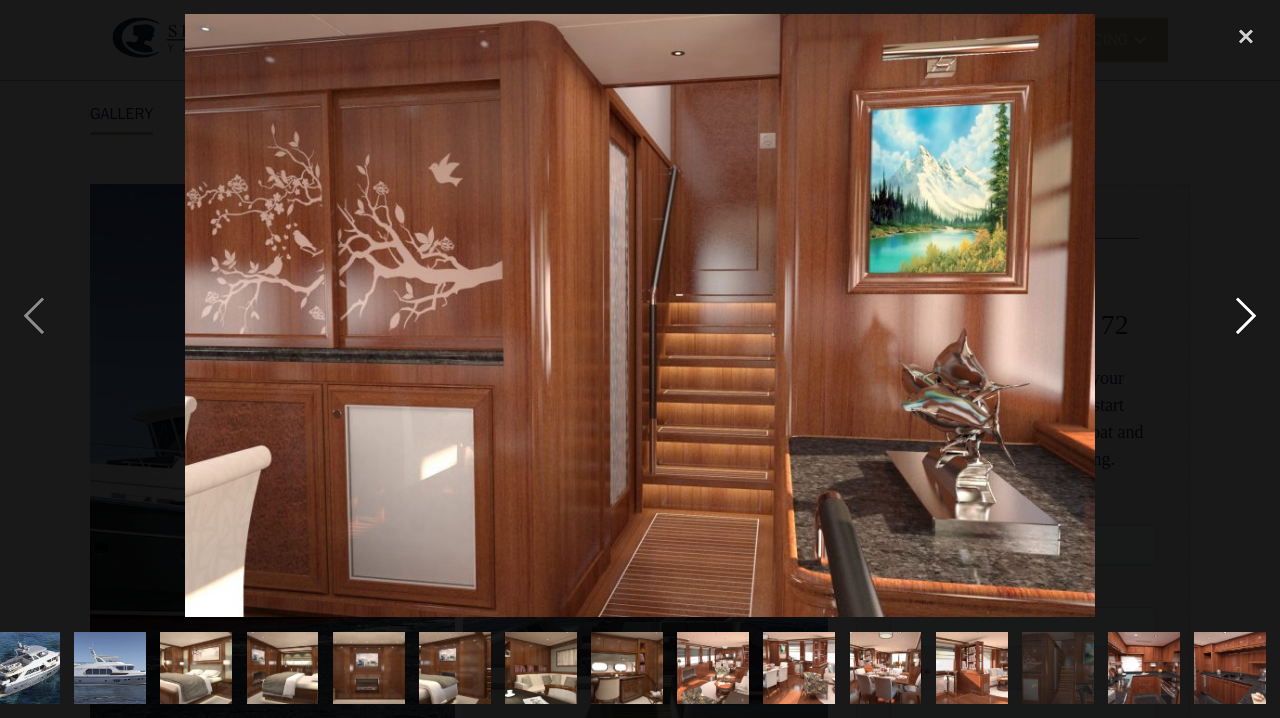 click at bounding box center (1246, 315) 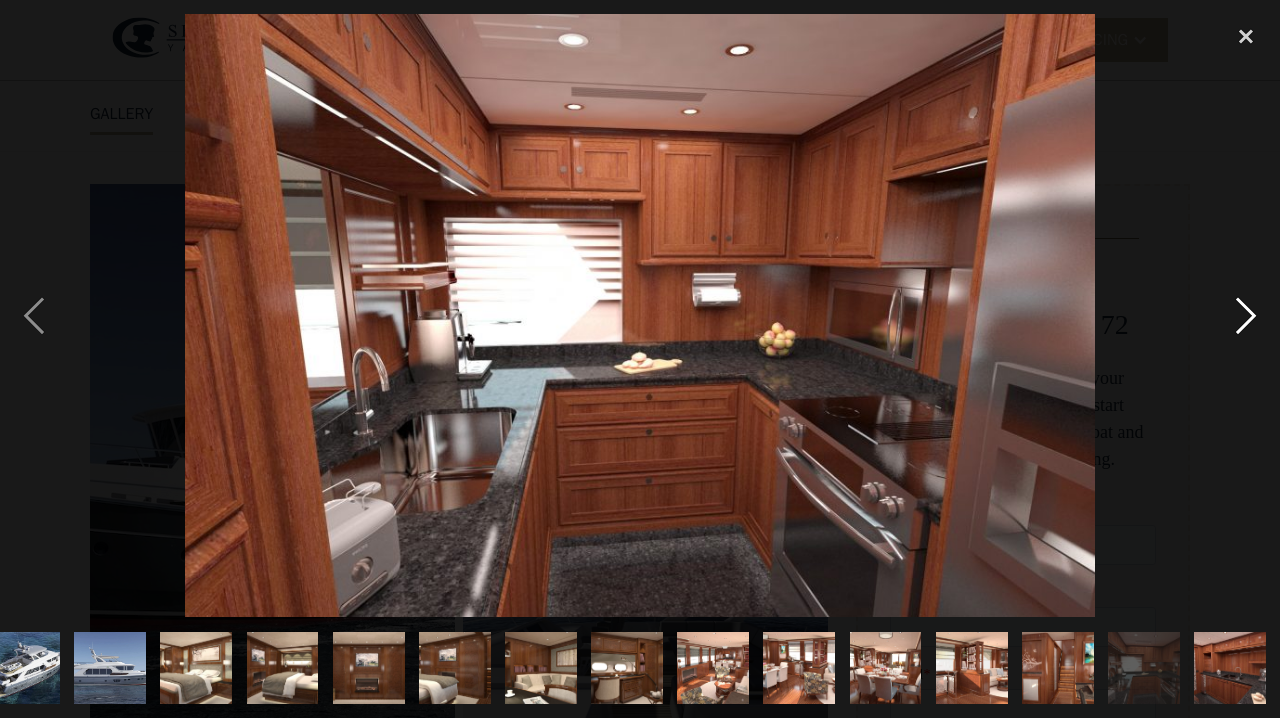 click at bounding box center [1246, 315] 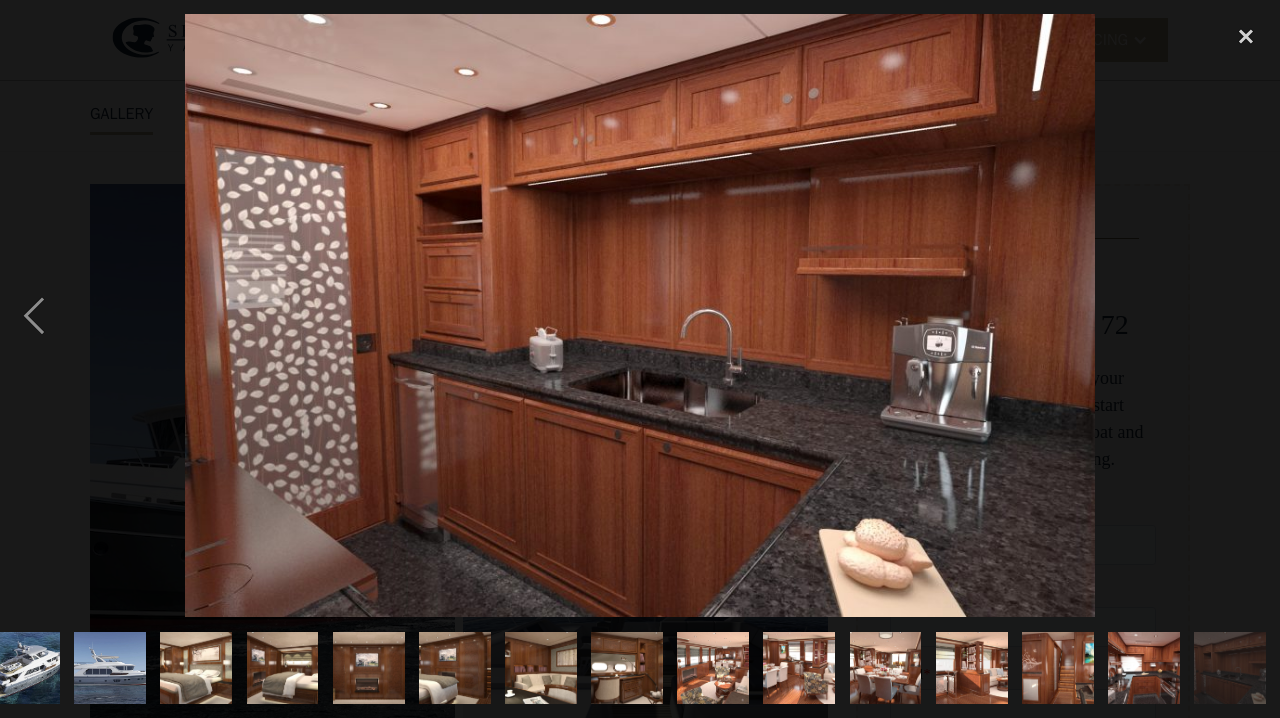 click at bounding box center [1246, 315] 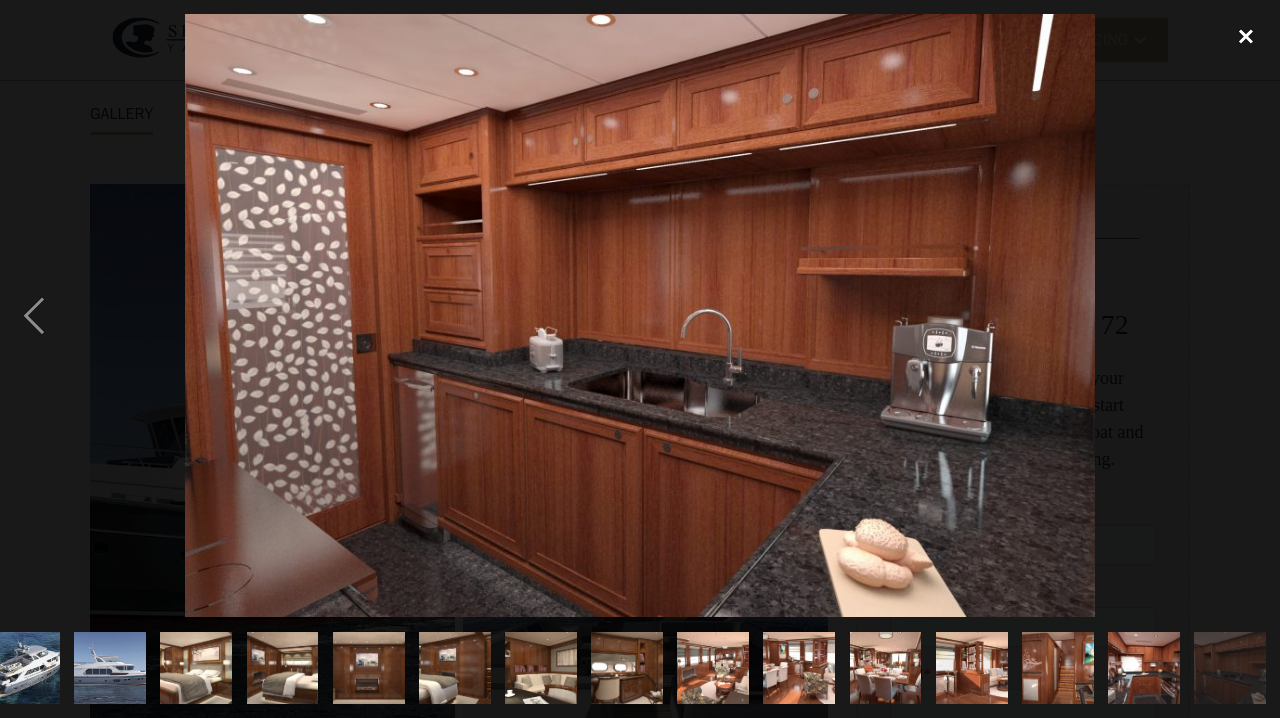 click at bounding box center [1246, 36] 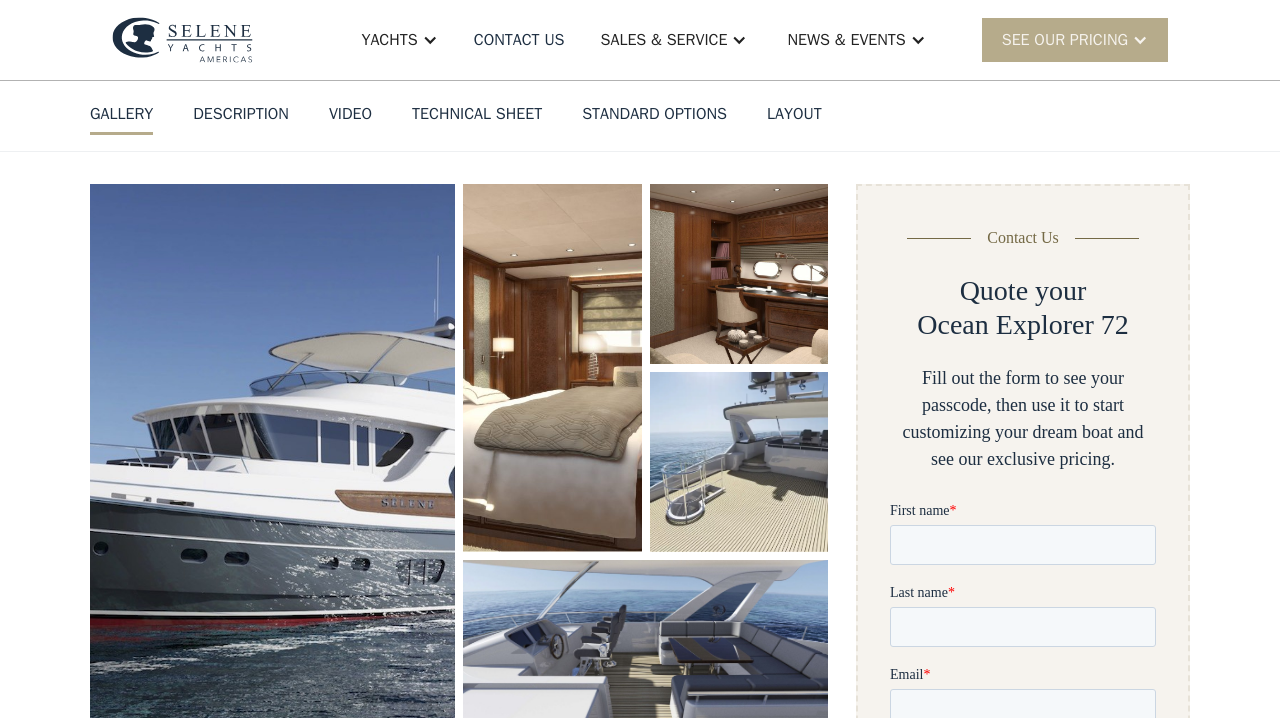 scroll, scrollTop: 0, scrollLeft: 0, axis: both 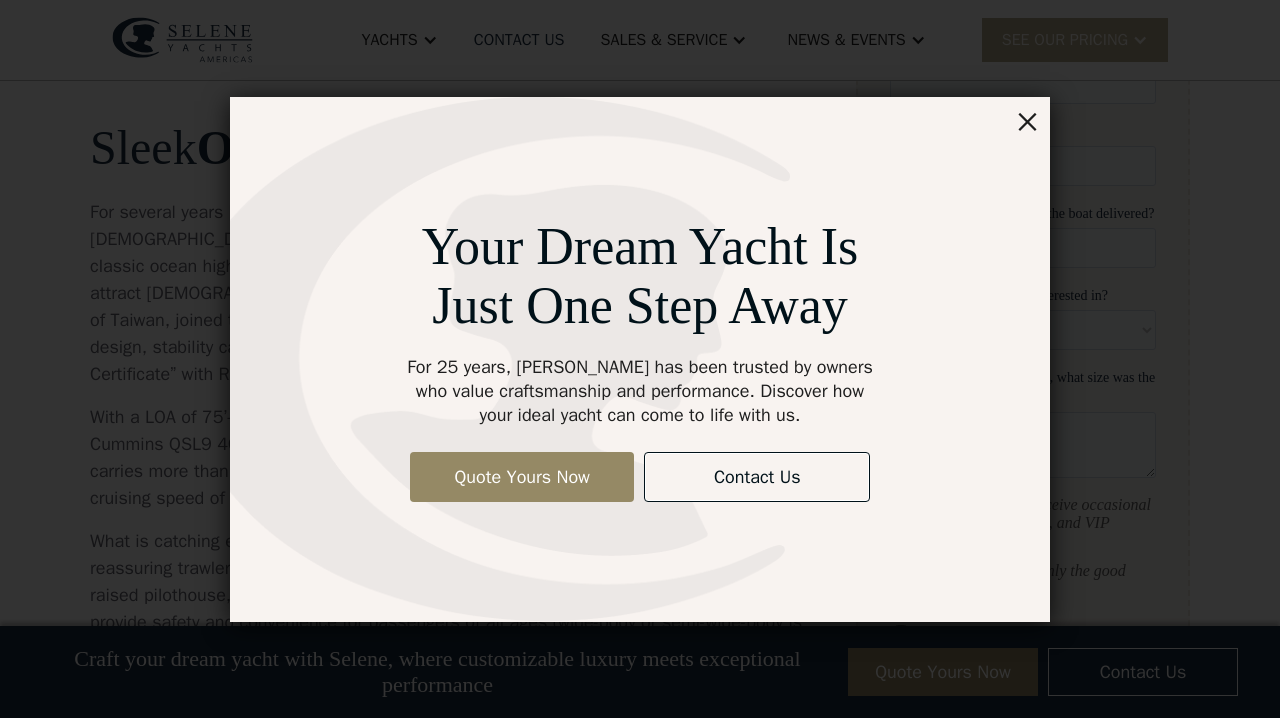 click on "×" at bounding box center [1027, 120] 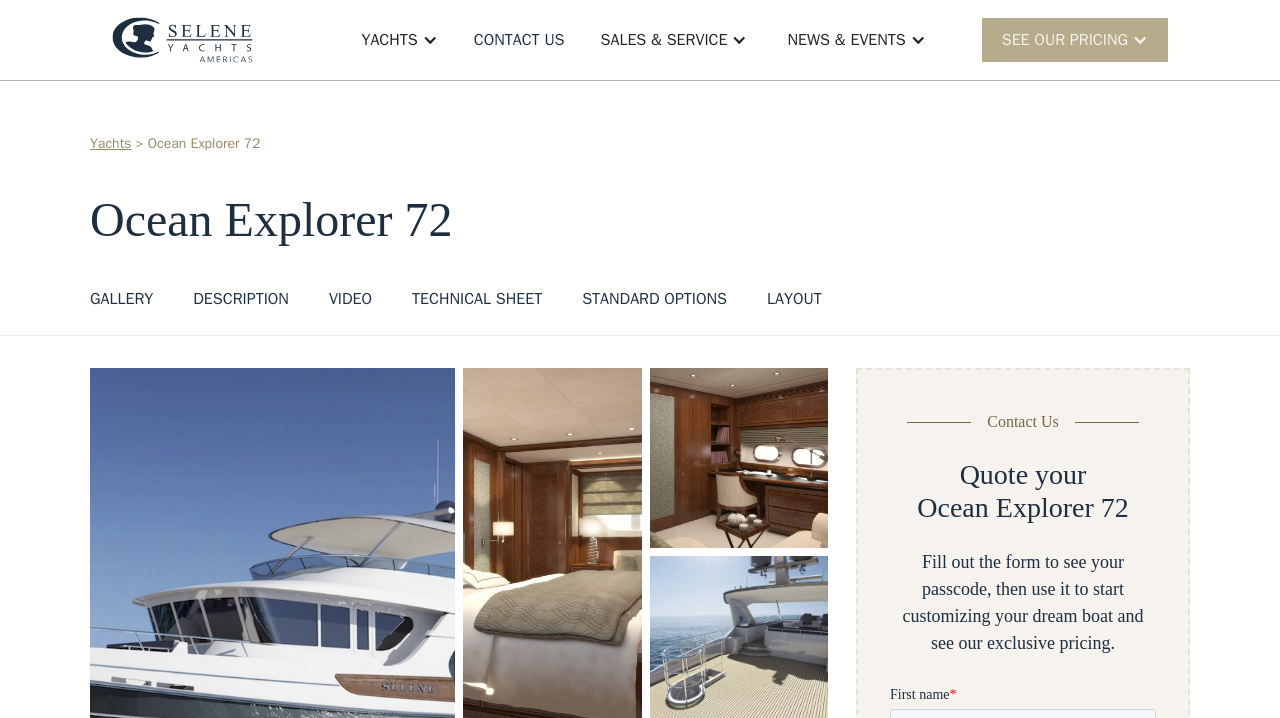 scroll, scrollTop: 0, scrollLeft: 0, axis: both 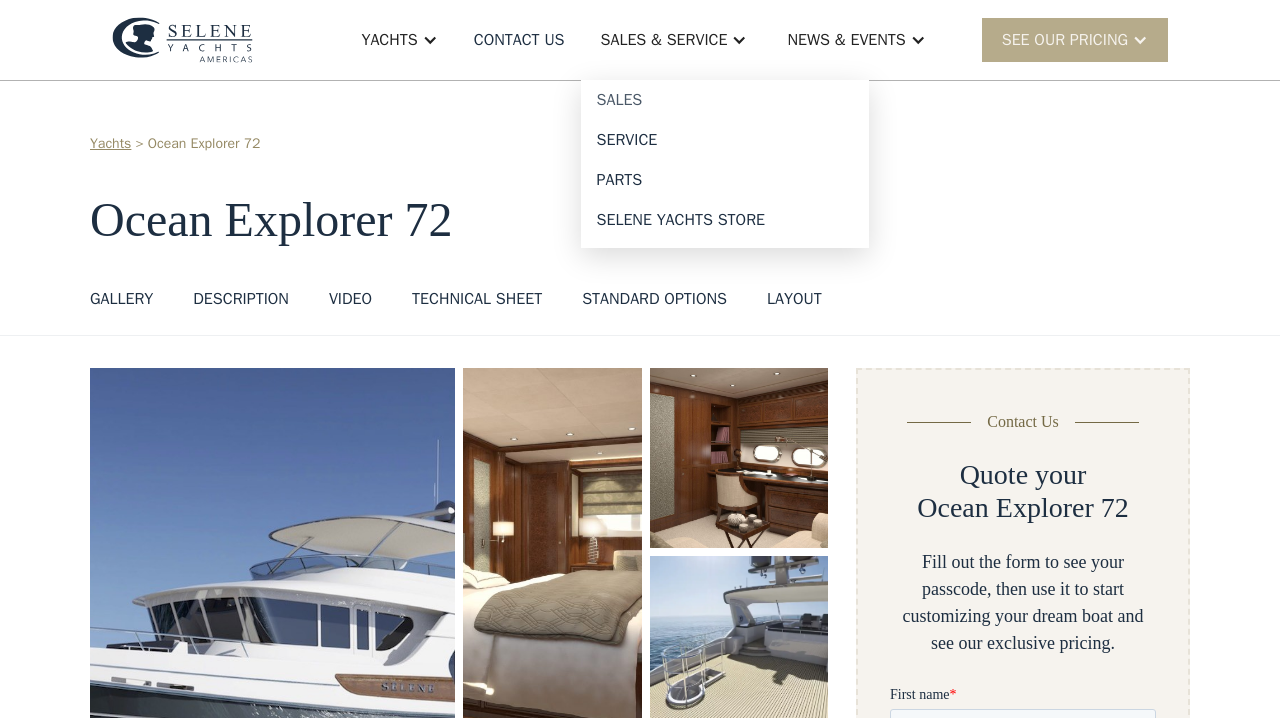 click on "Sales" at bounding box center (725, 100) 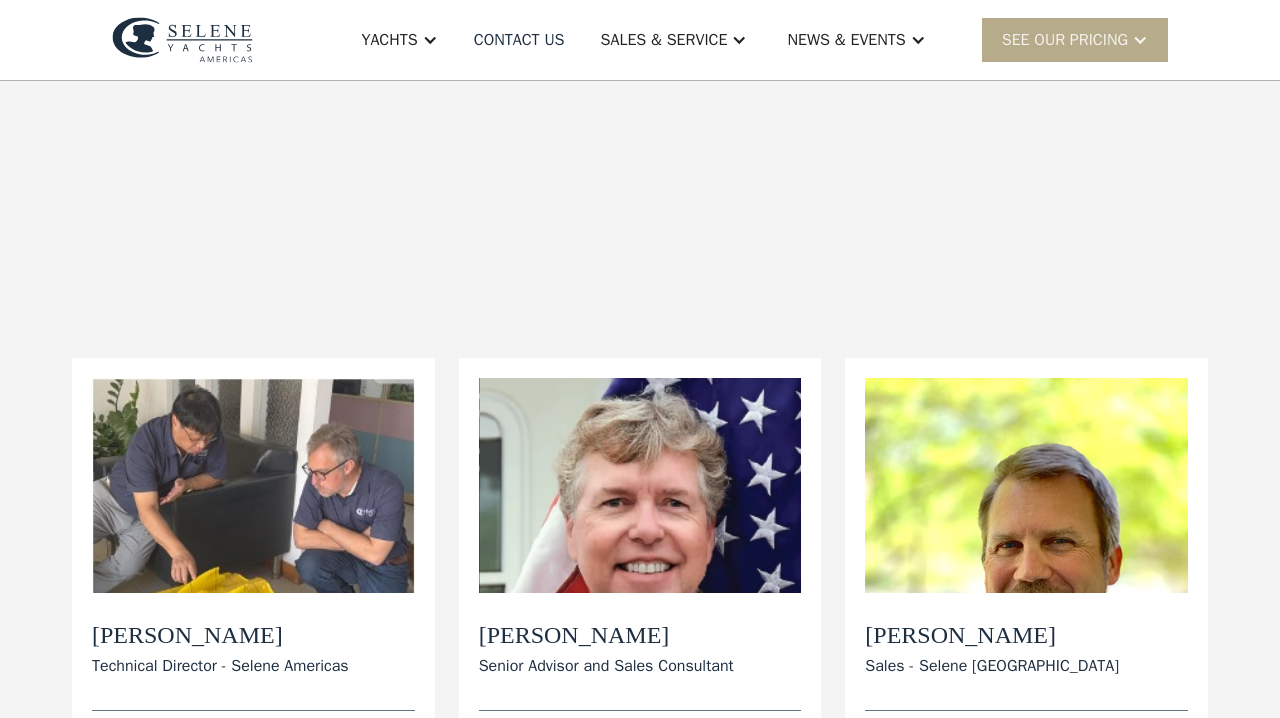 scroll, scrollTop: 0, scrollLeft: 0, axis: both 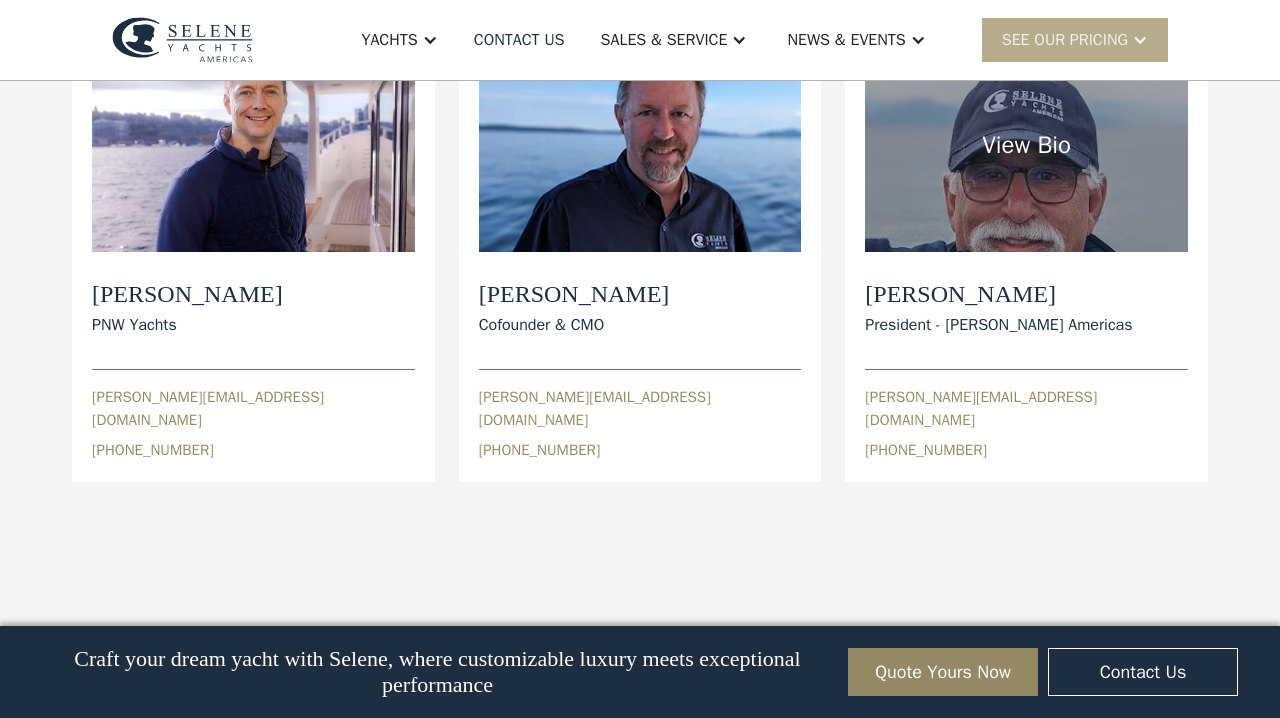 click on "View Bio" at bounding box center [253, -344] 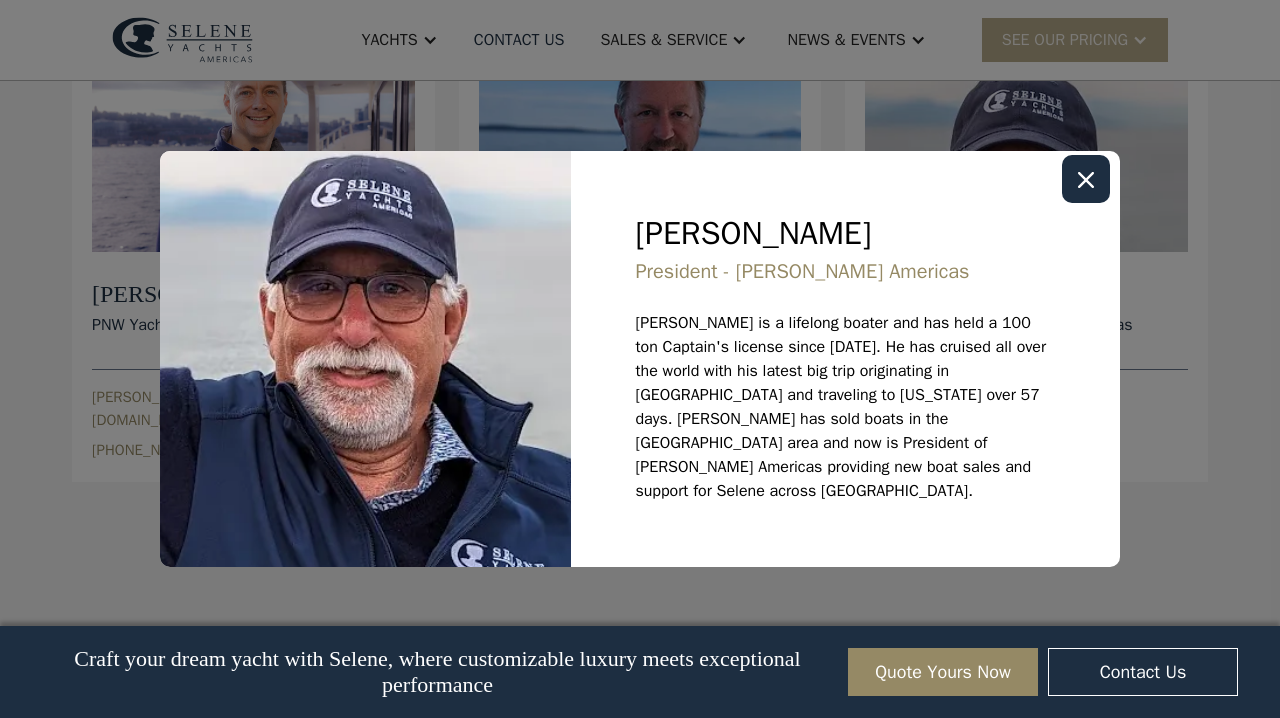 click 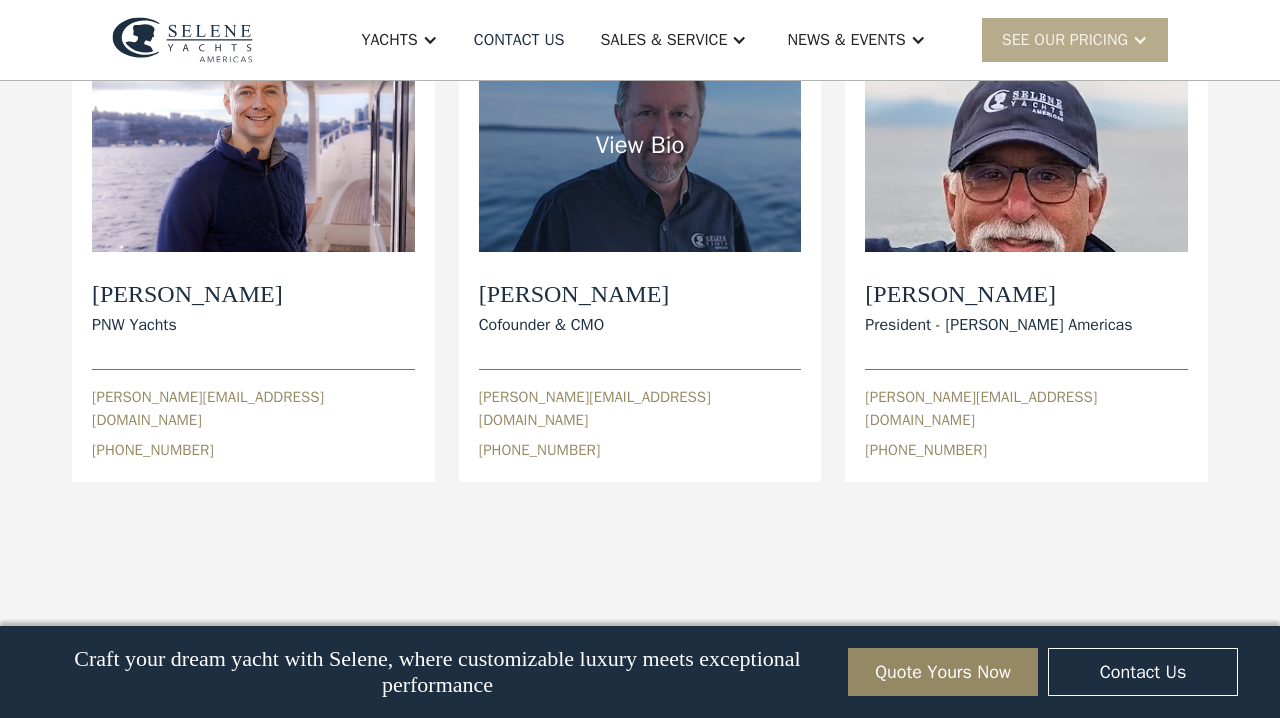 click on "View Bio" at bounding box center (253, -344) 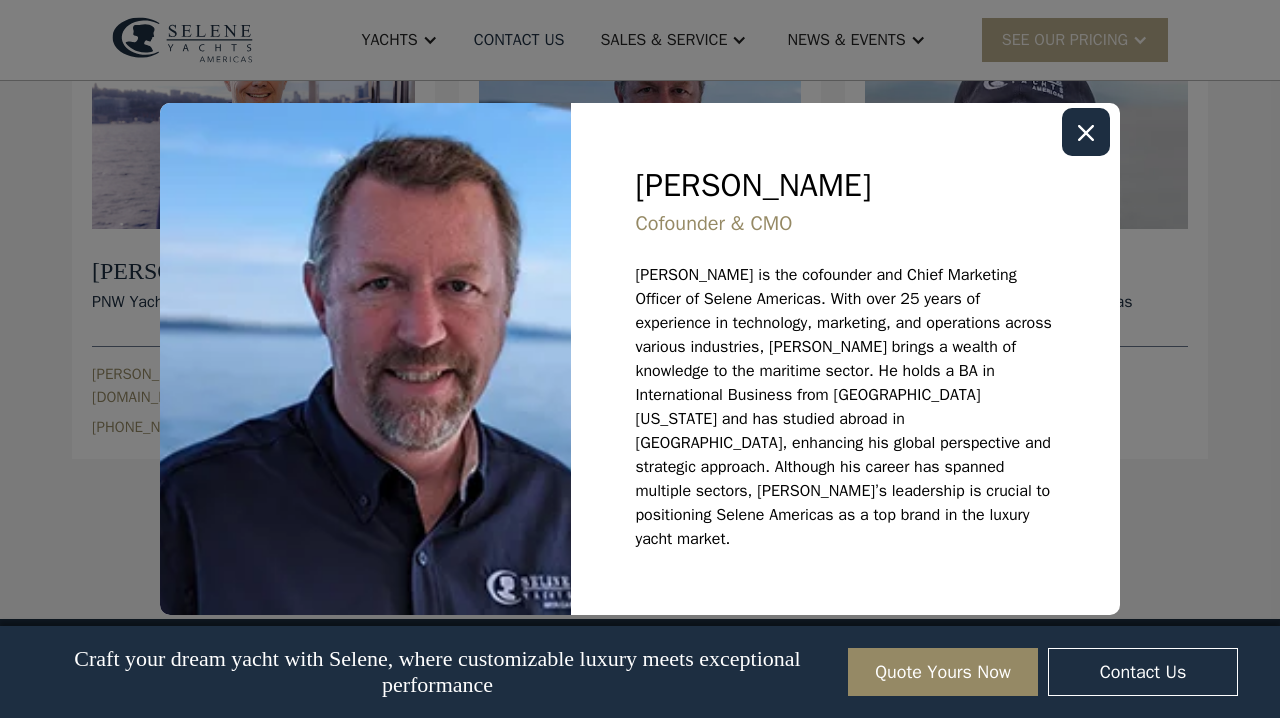 scroll, scrollTop: 856, scrollLeft: 0, axis: vertical 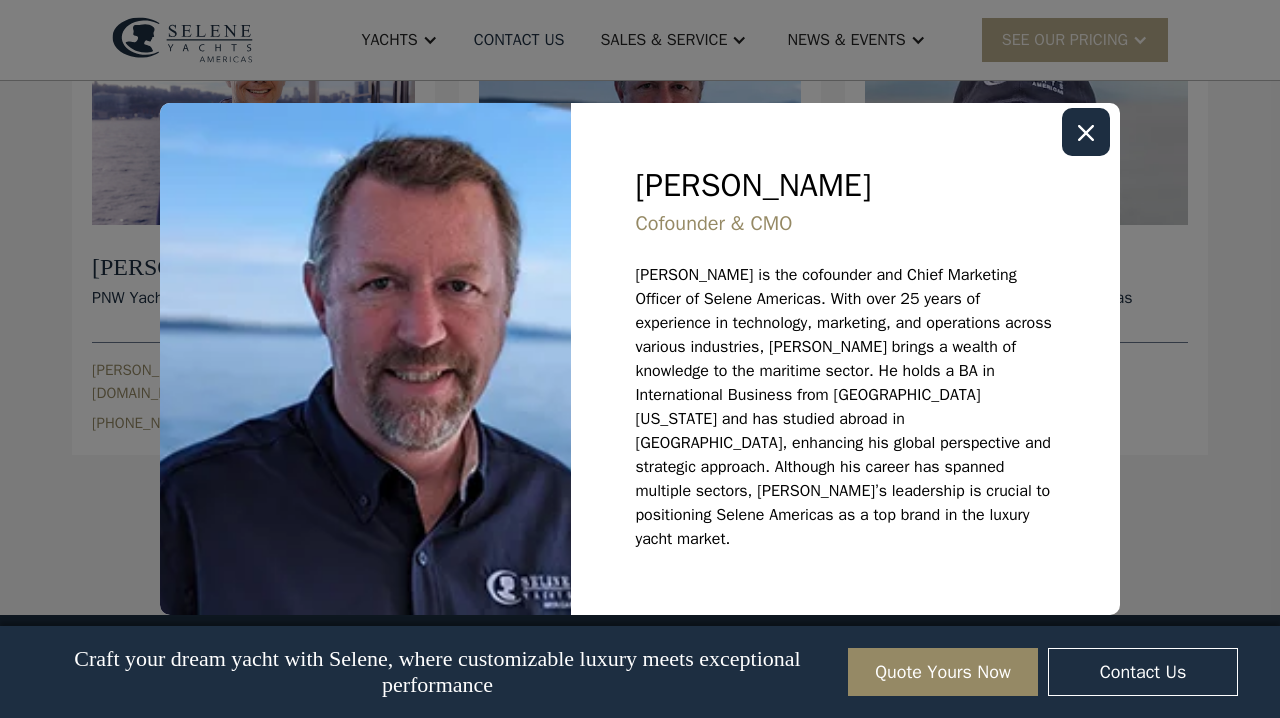 click 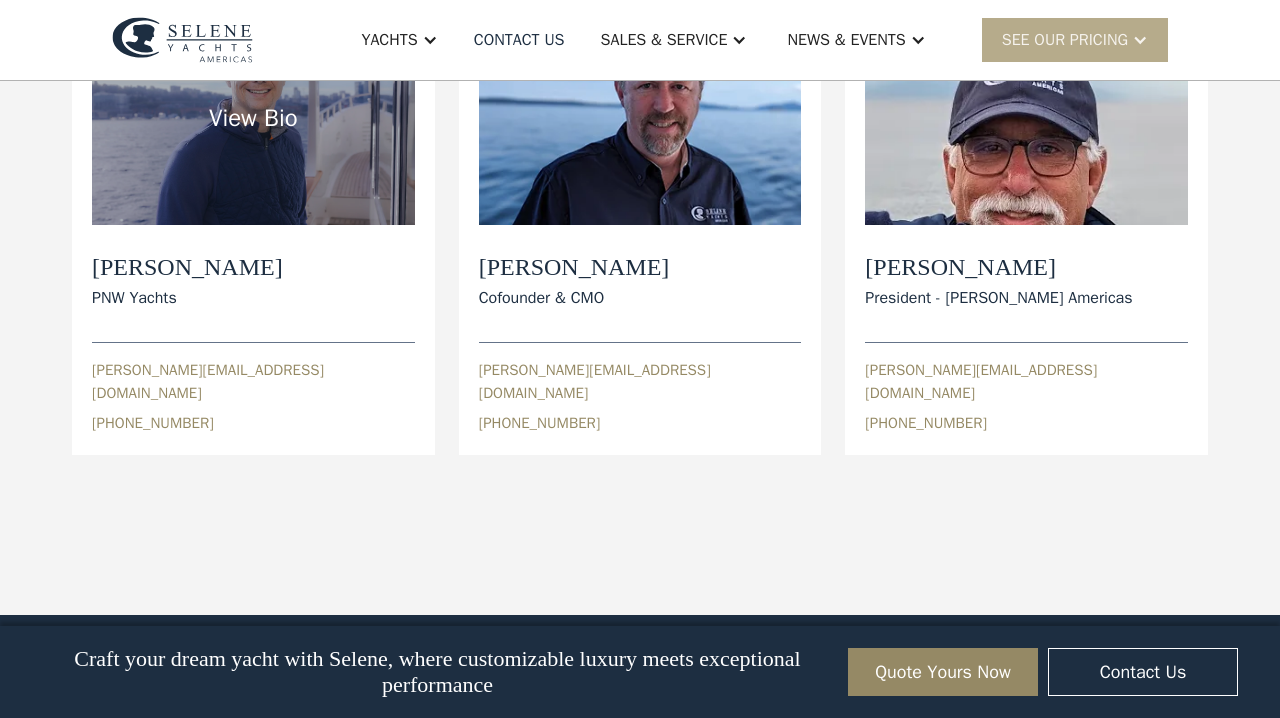click on "View Bio" at bounding box center (253, -371) 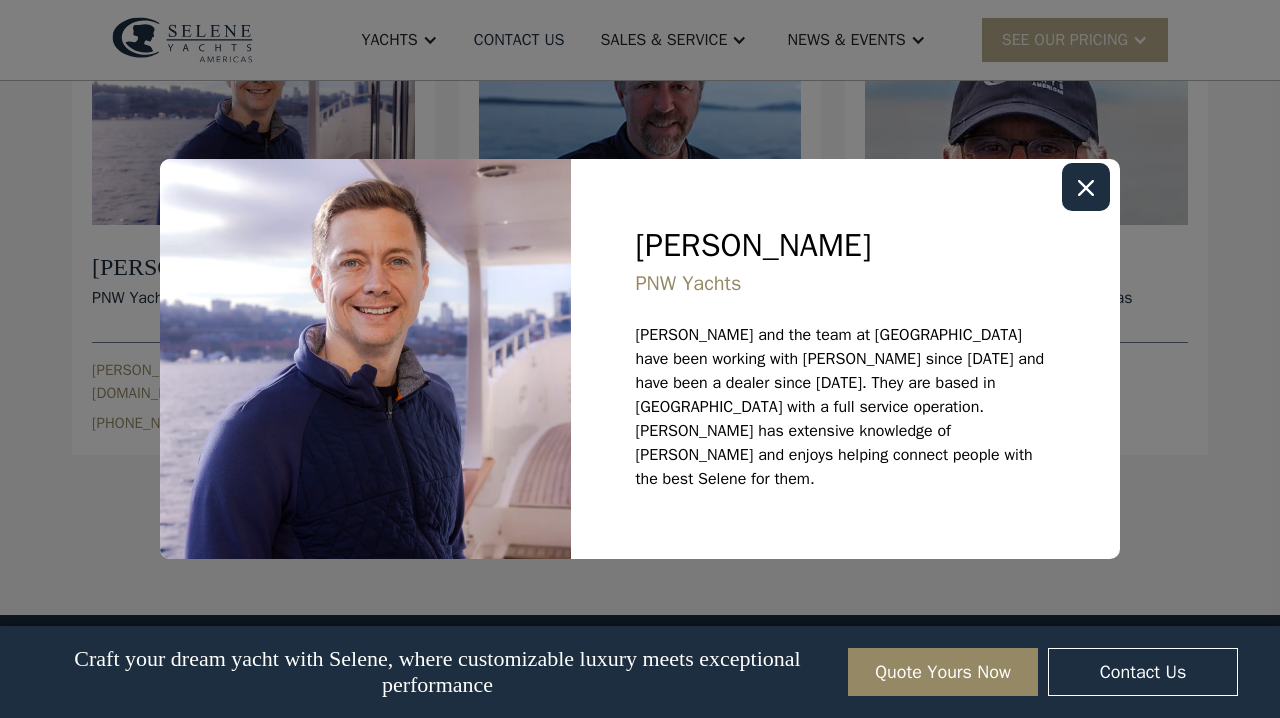 click at bounding box center [0, 0] 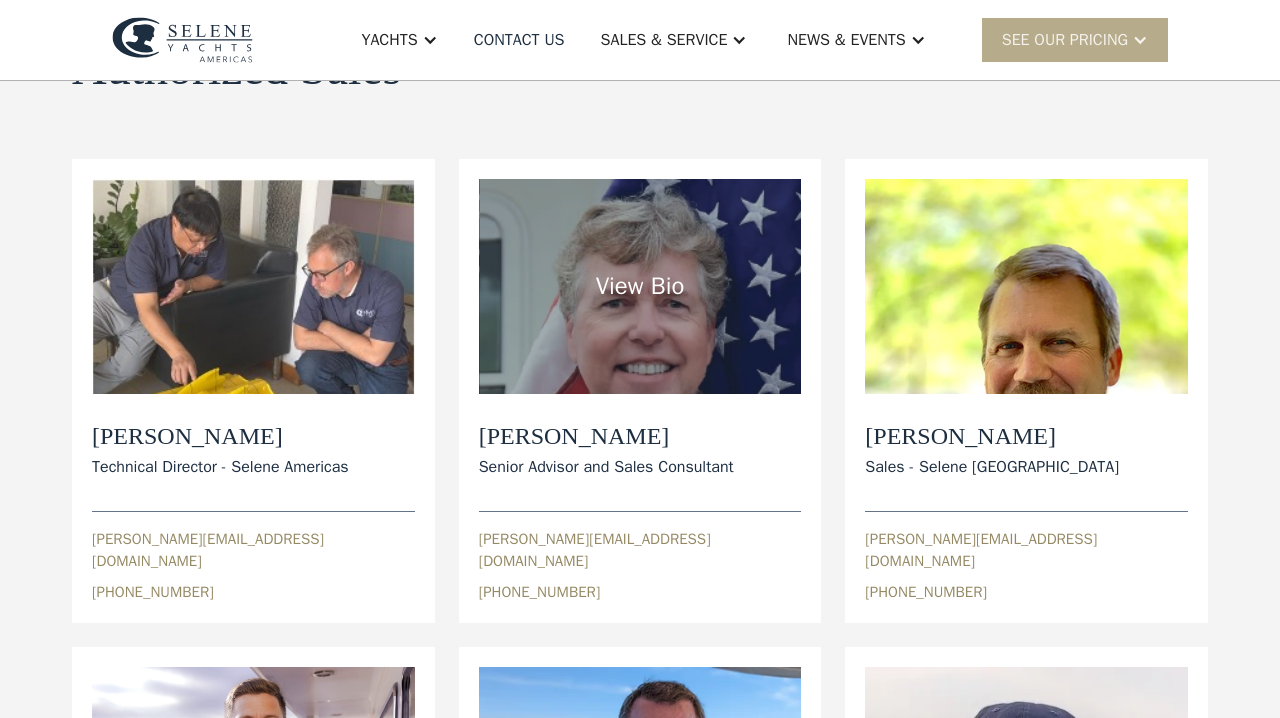 scroll, scrollTop: 201, scrollLeft: 0, axis: vertical 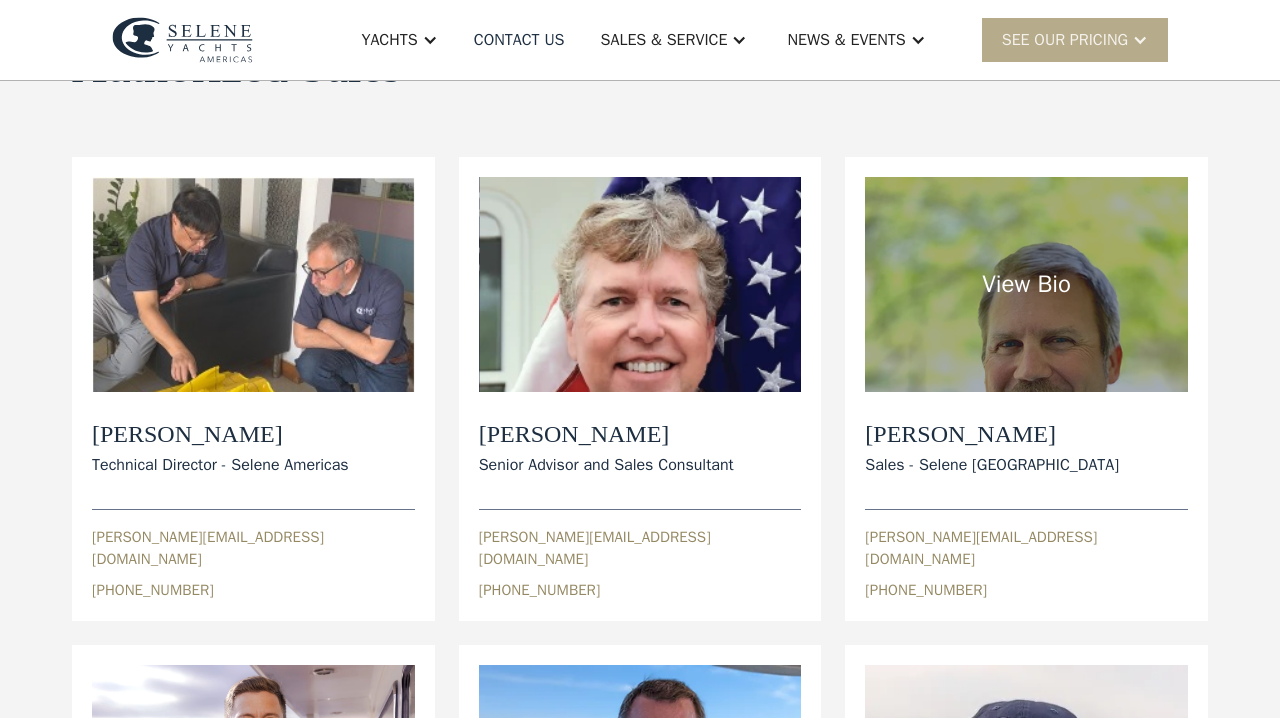 click on "View Bio" at bounding box center [253, 284] 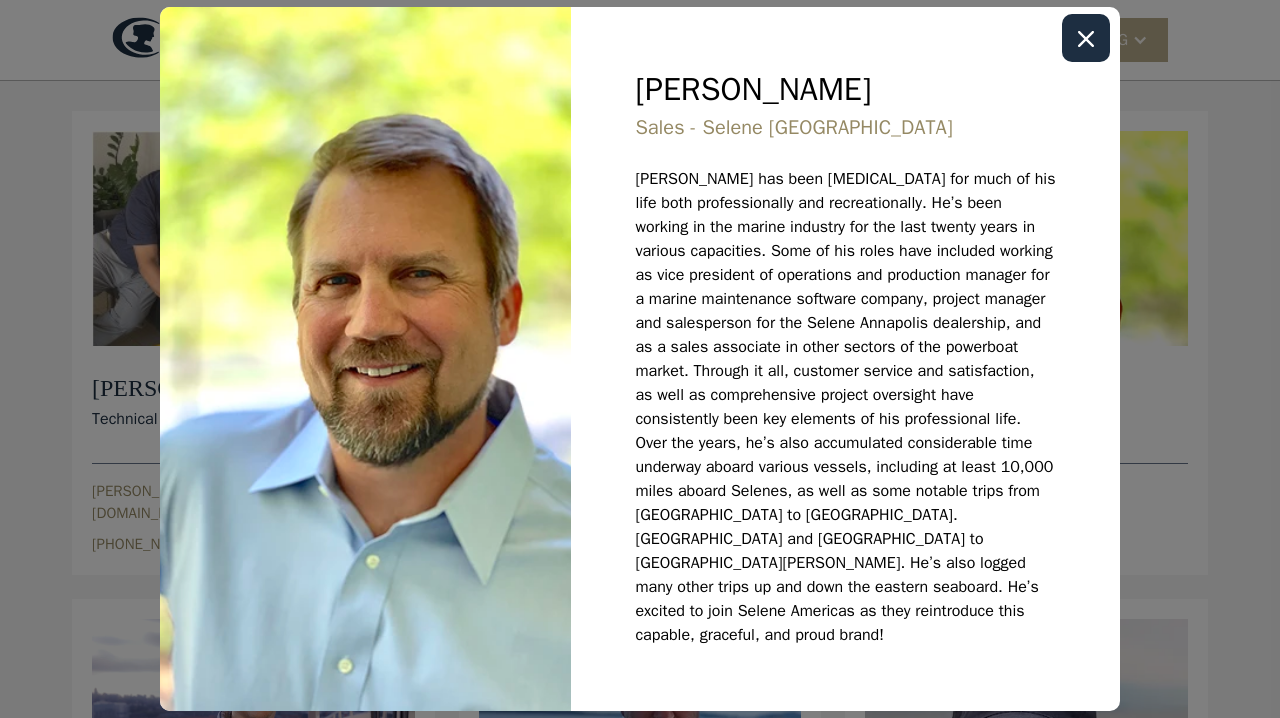 scroll, scrollTop: 249, scrollLeft: 0, axis: vertical 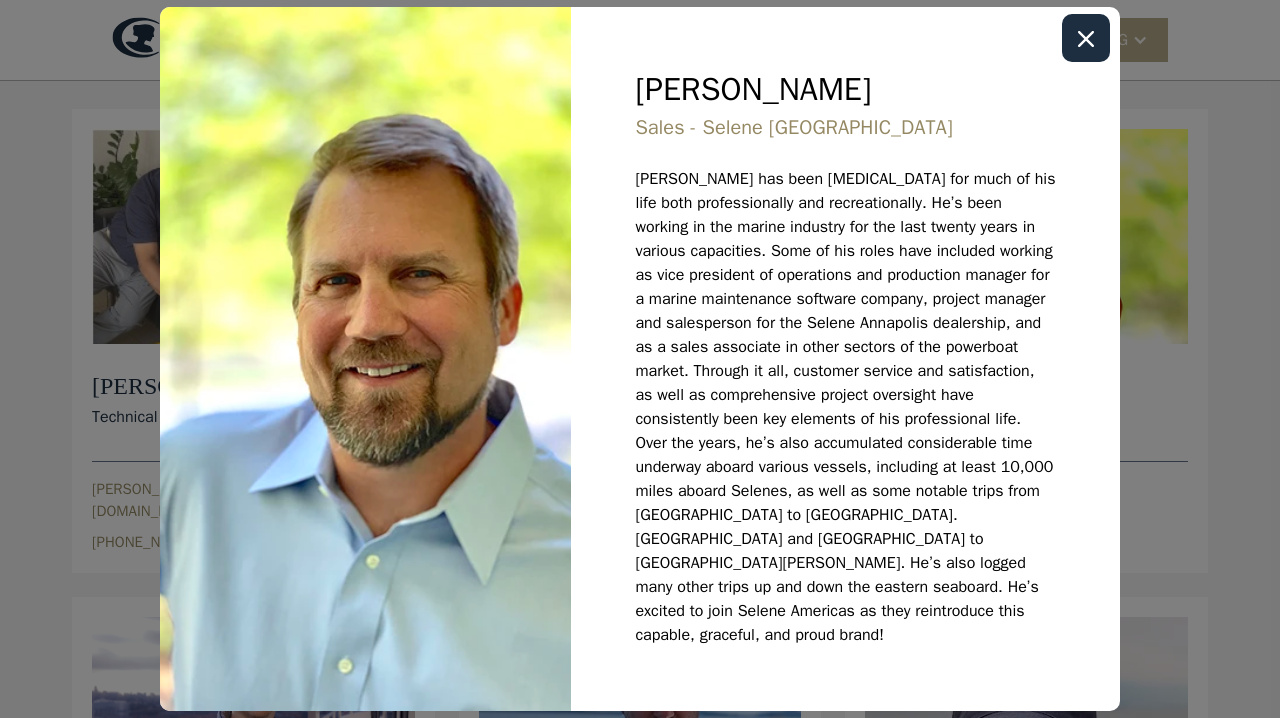click 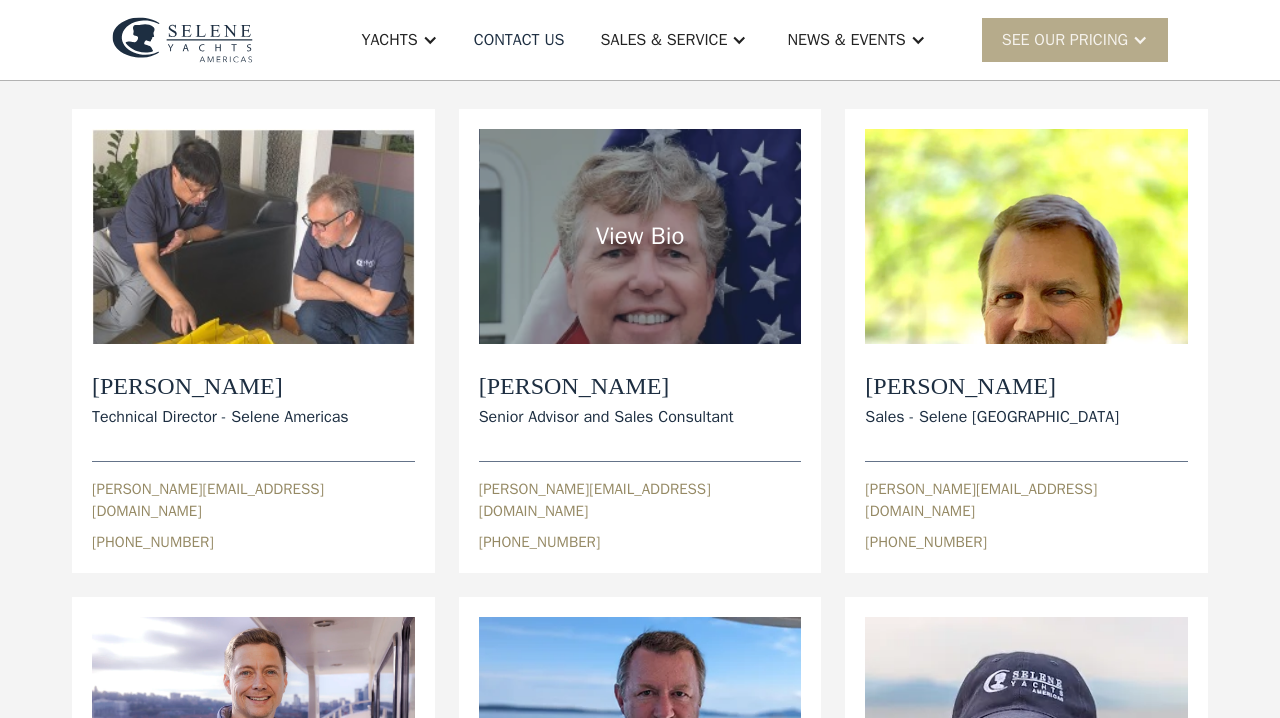 click on "View Bio" at bounding box center [253, 236] 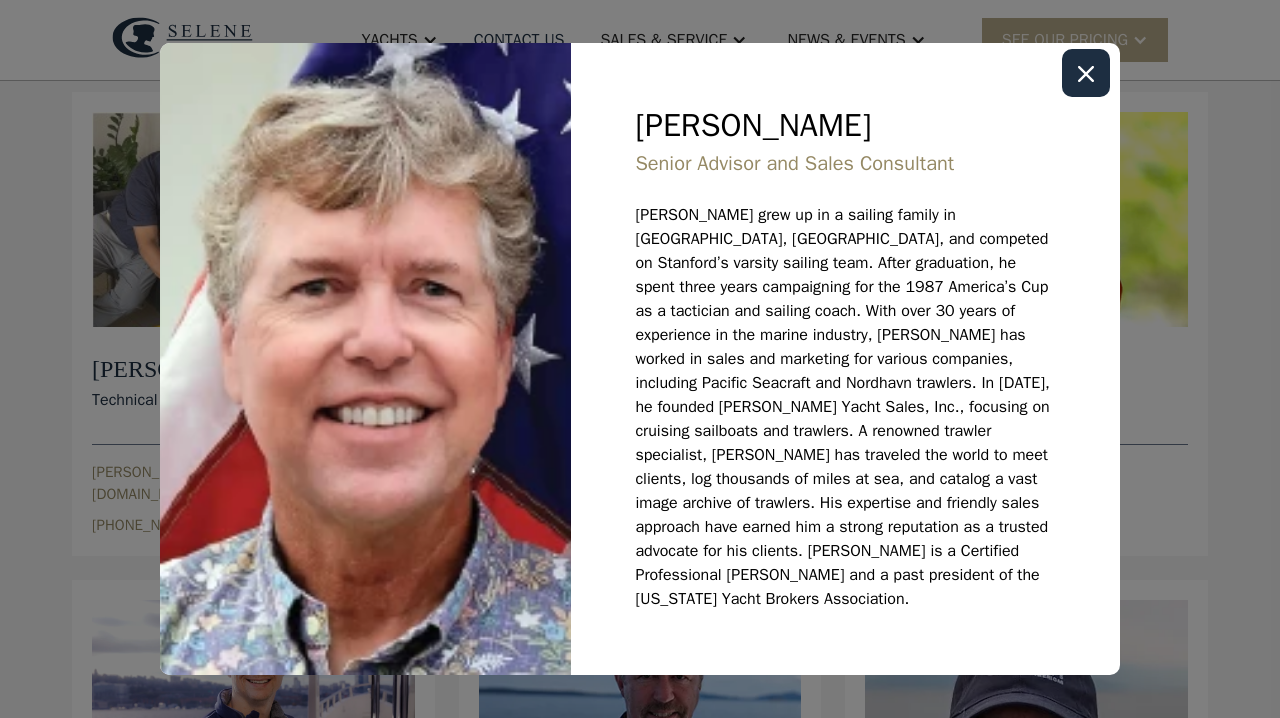 scroll, scrollTop: 271, scrollLeft: 0, axis: vertical 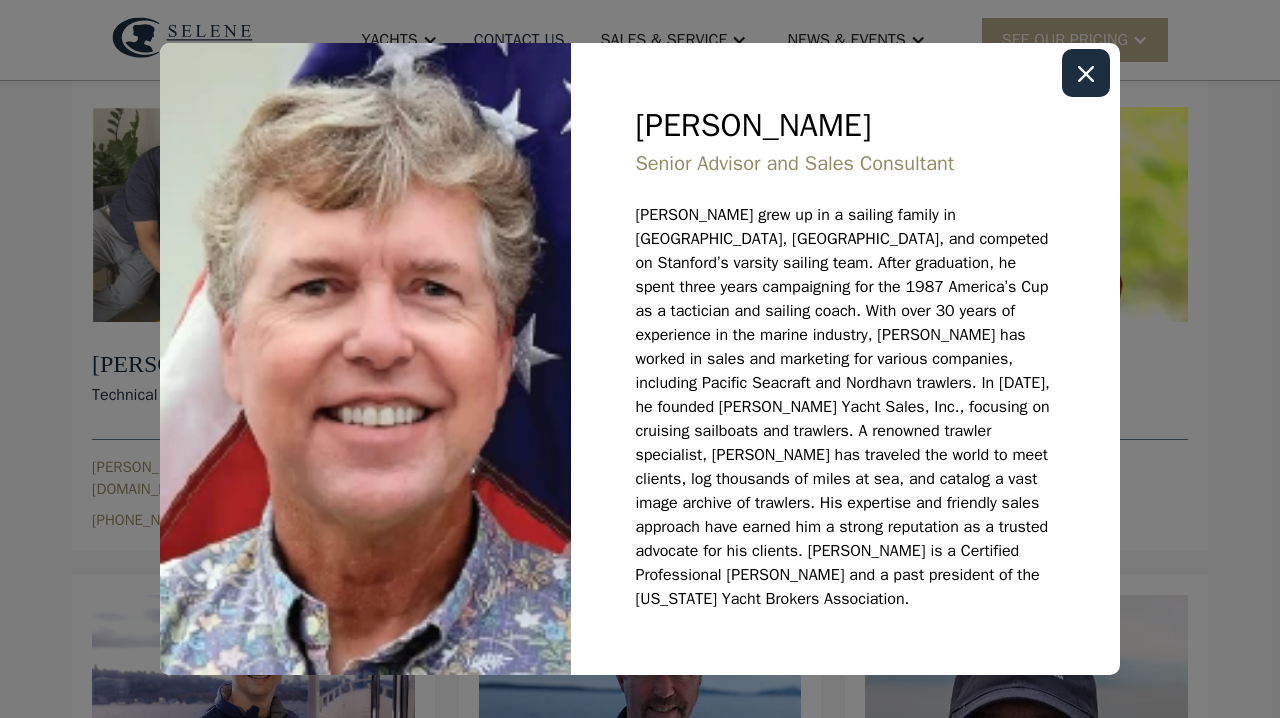 click 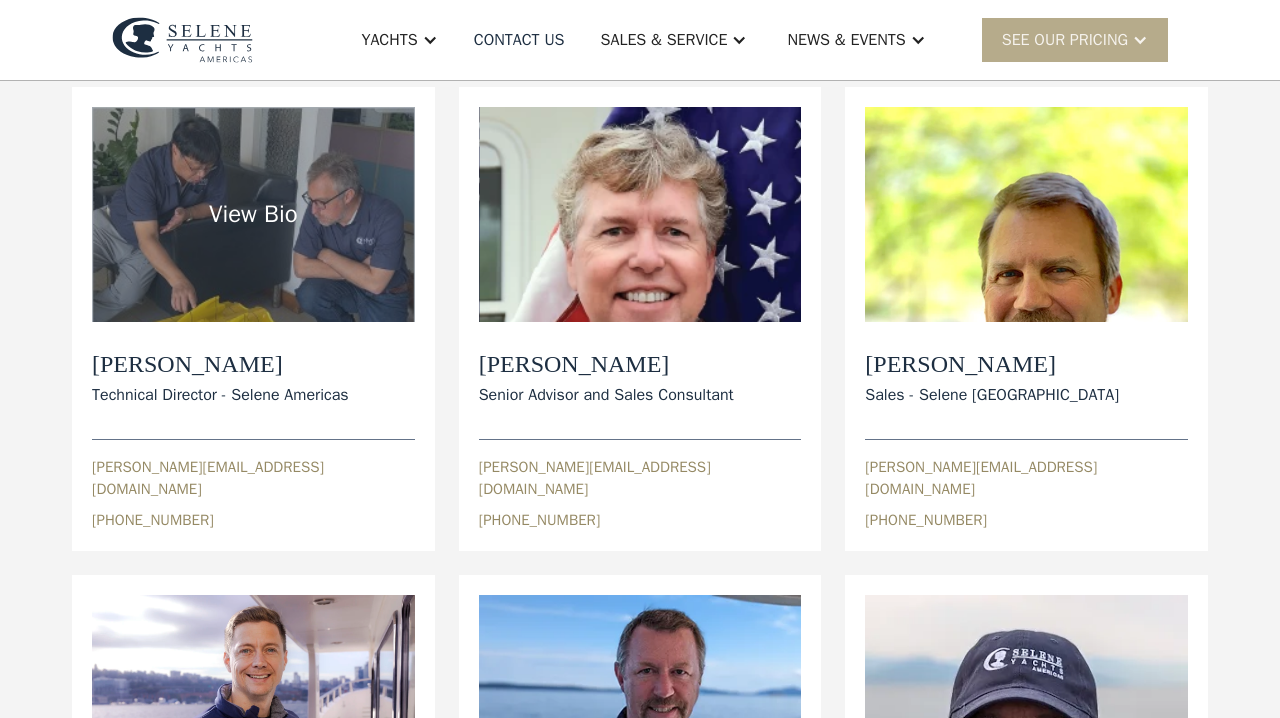 click on "View Bio" at bounding box center (253, 214) 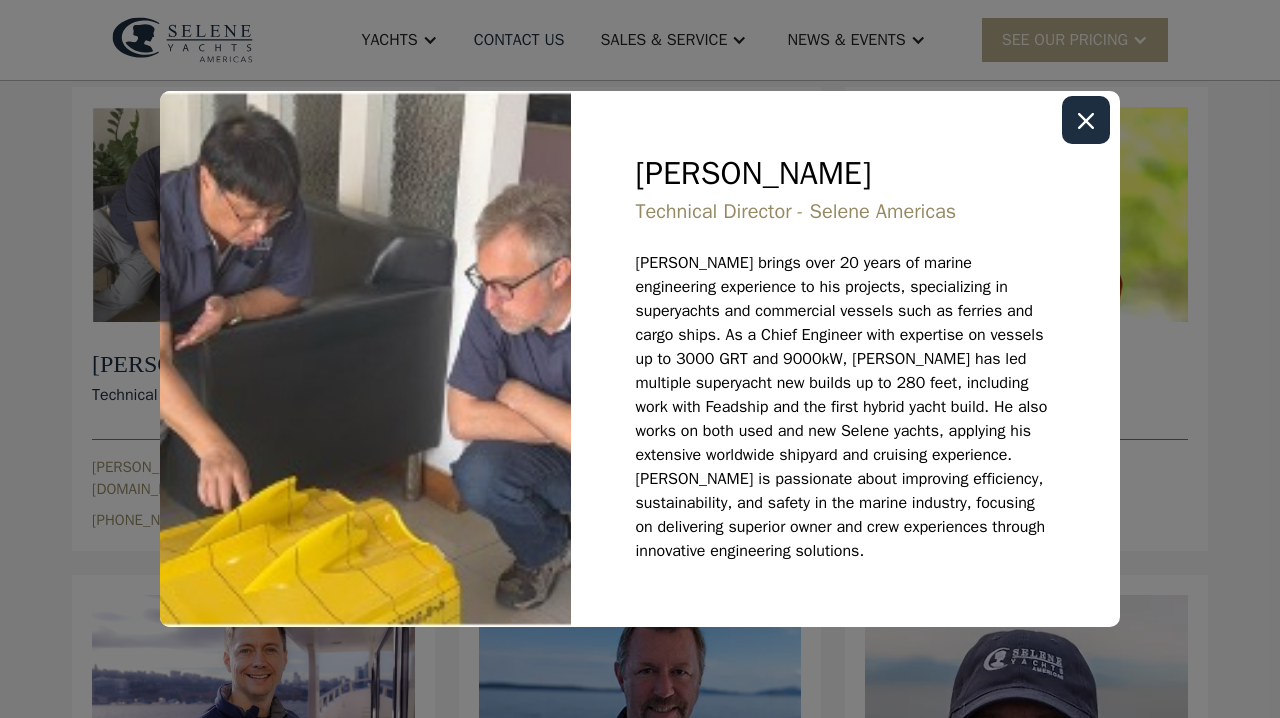 click at bounding box center (1086, 120) 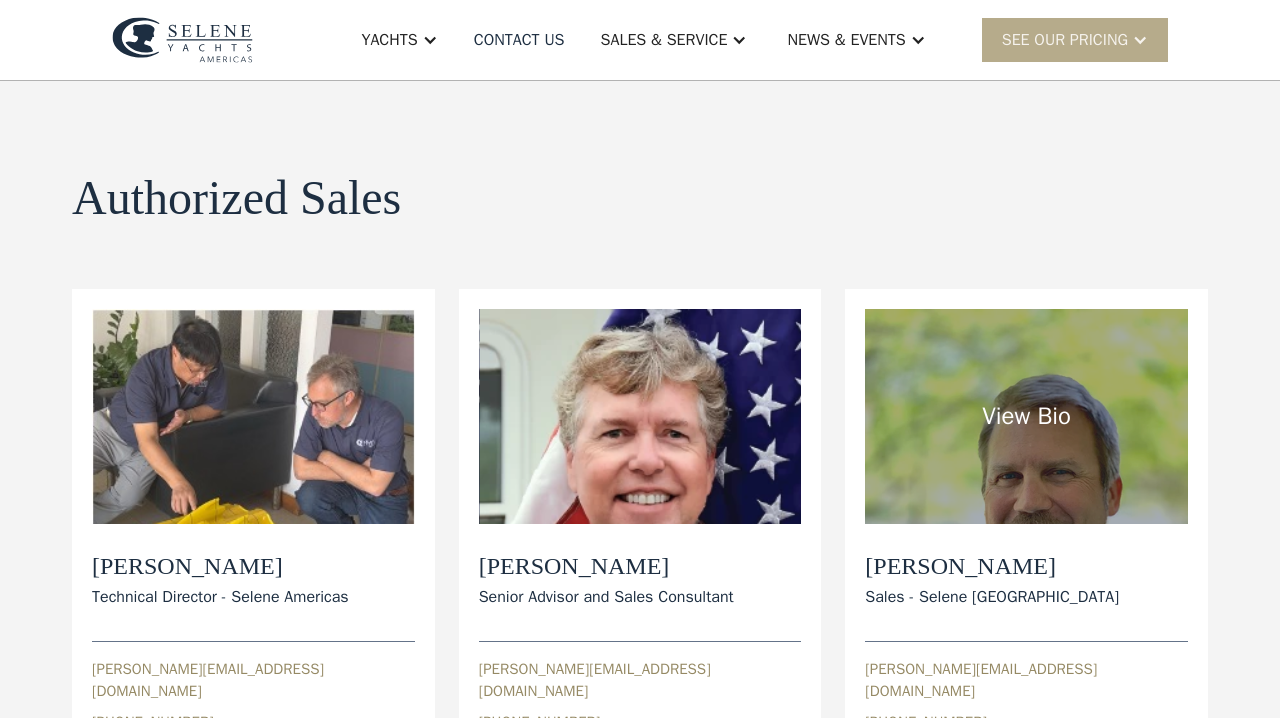 scroll, scrollTop: 0, scrollLeft: 0, axis: both 